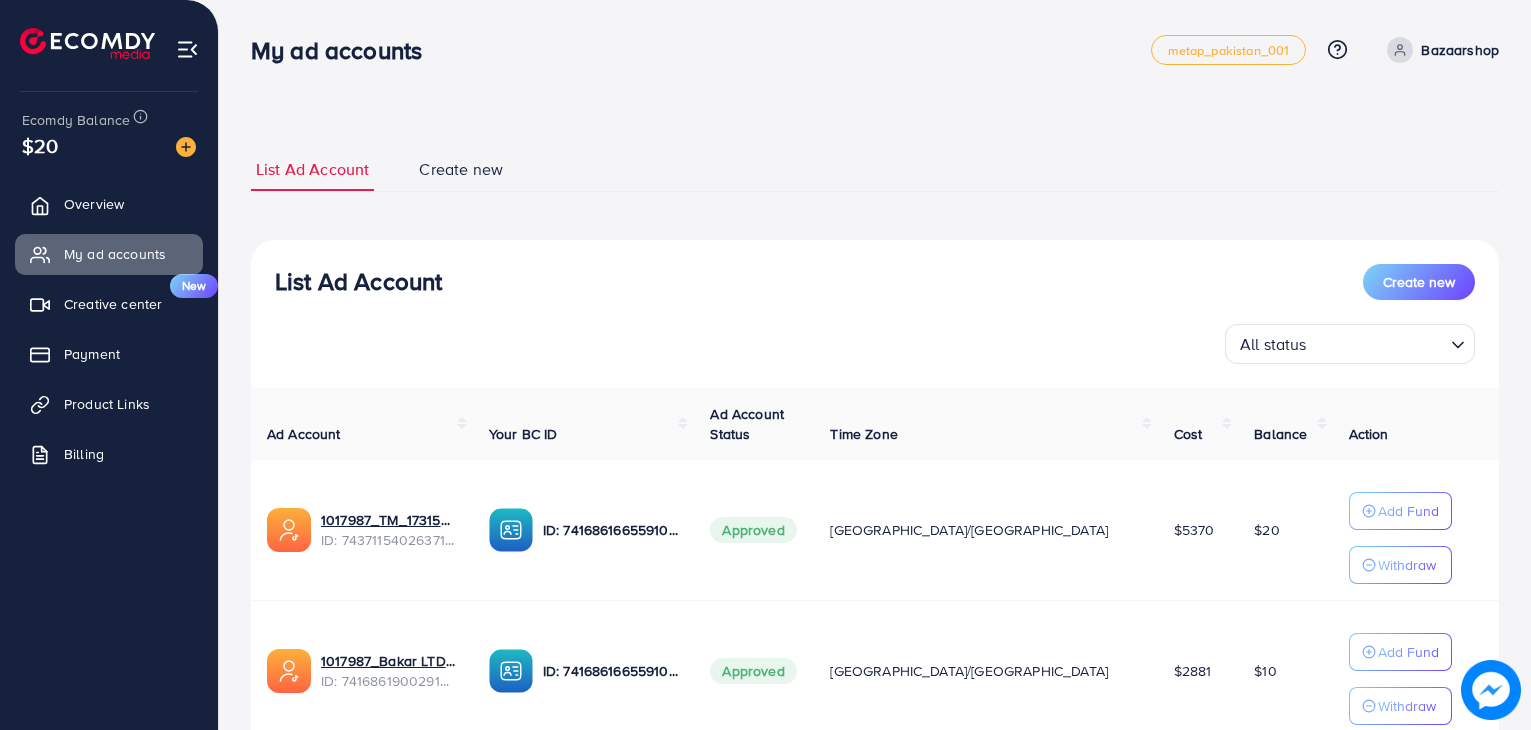 scroll, scrollTop: 154, scrollLeft: 0, axis: vertical 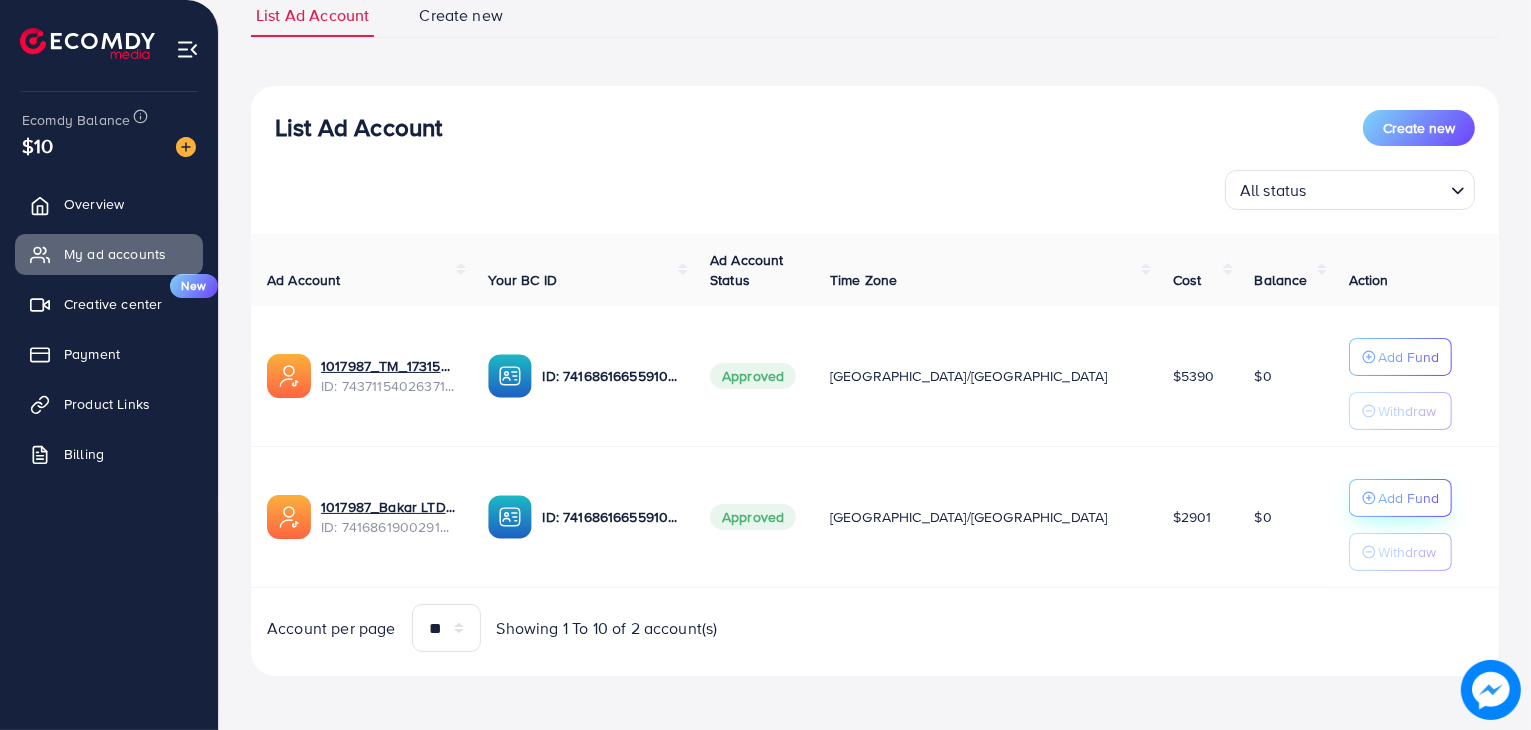 click on "Add Fund" at bounding box center (1408, 357) 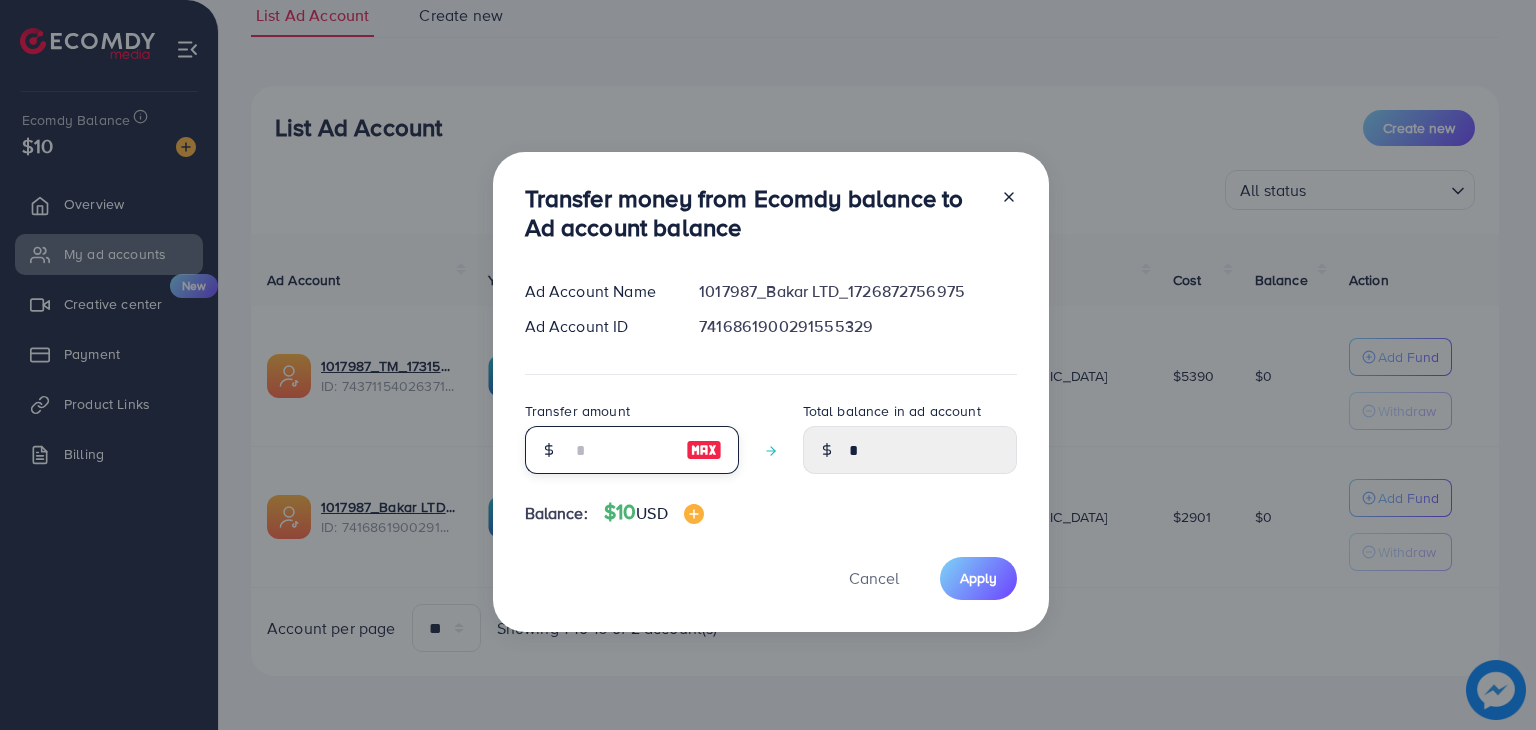 click at bounding box center [621, 450] 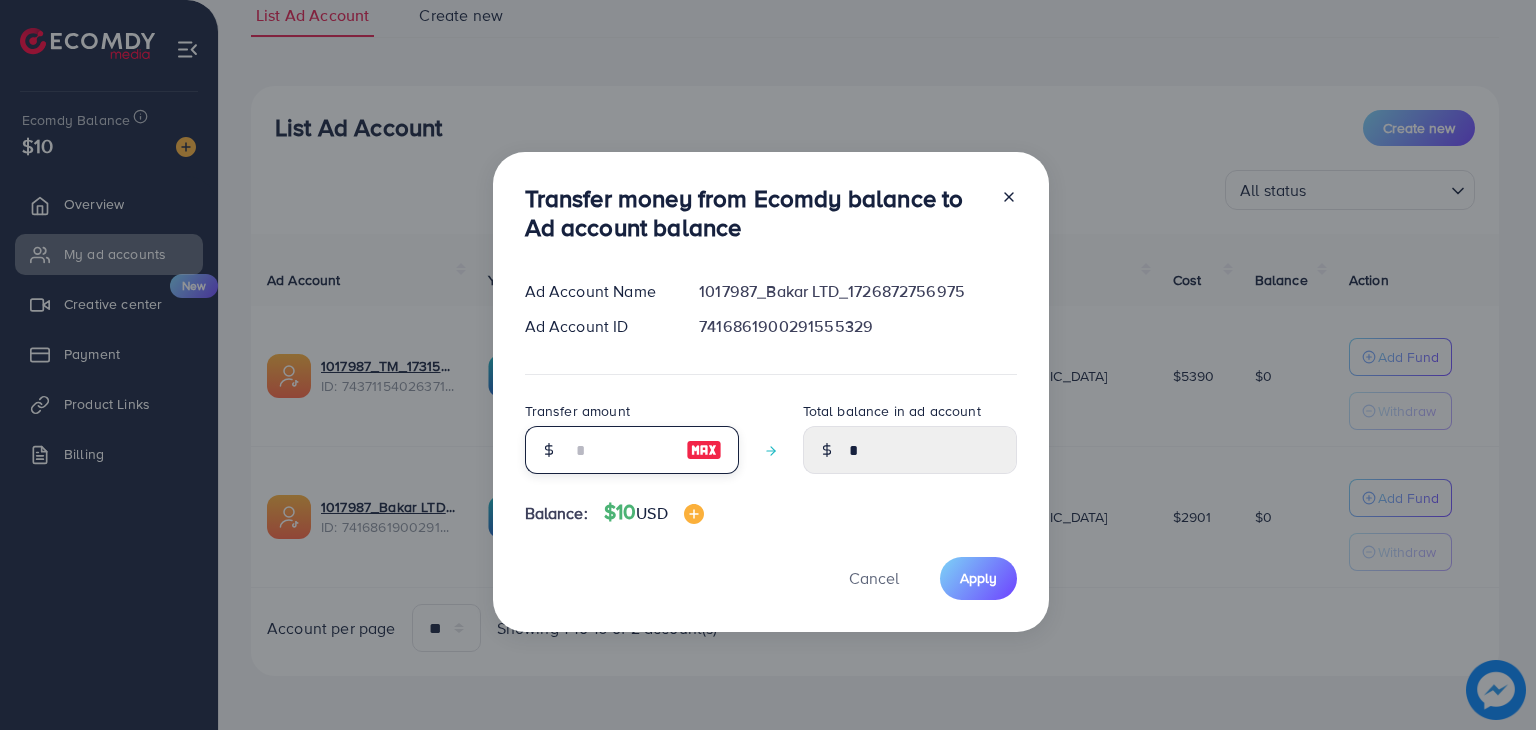 type on "*" 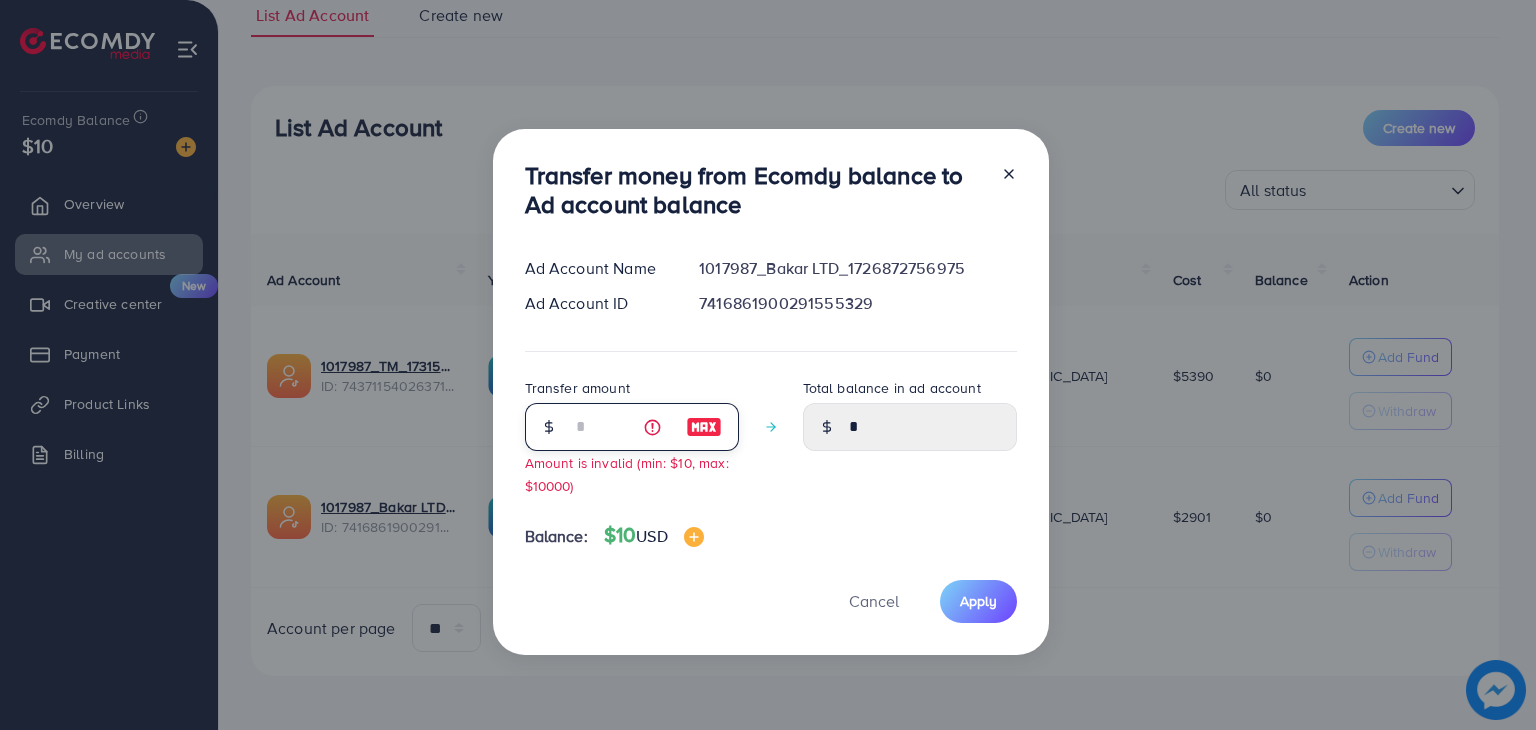 type on "****" 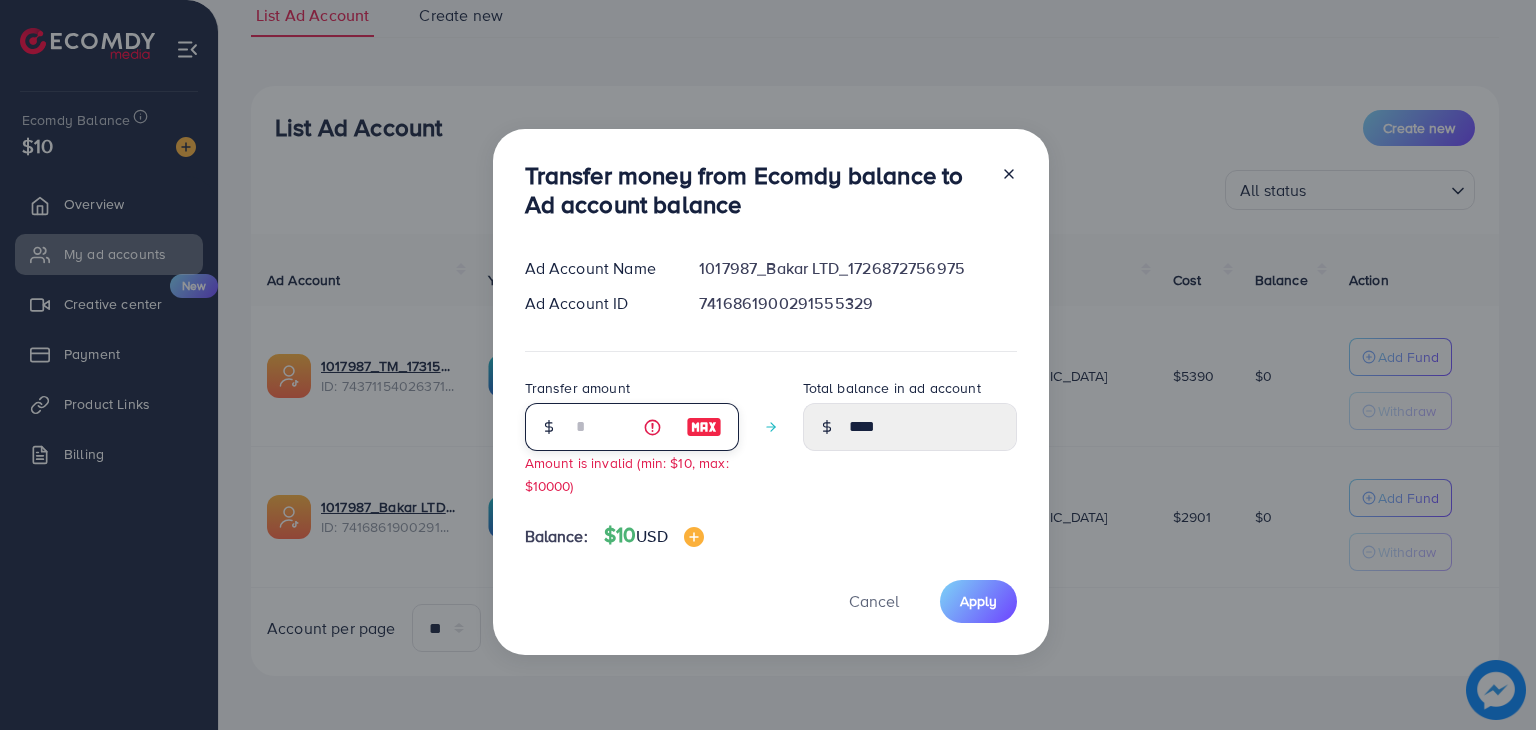 type on "**" 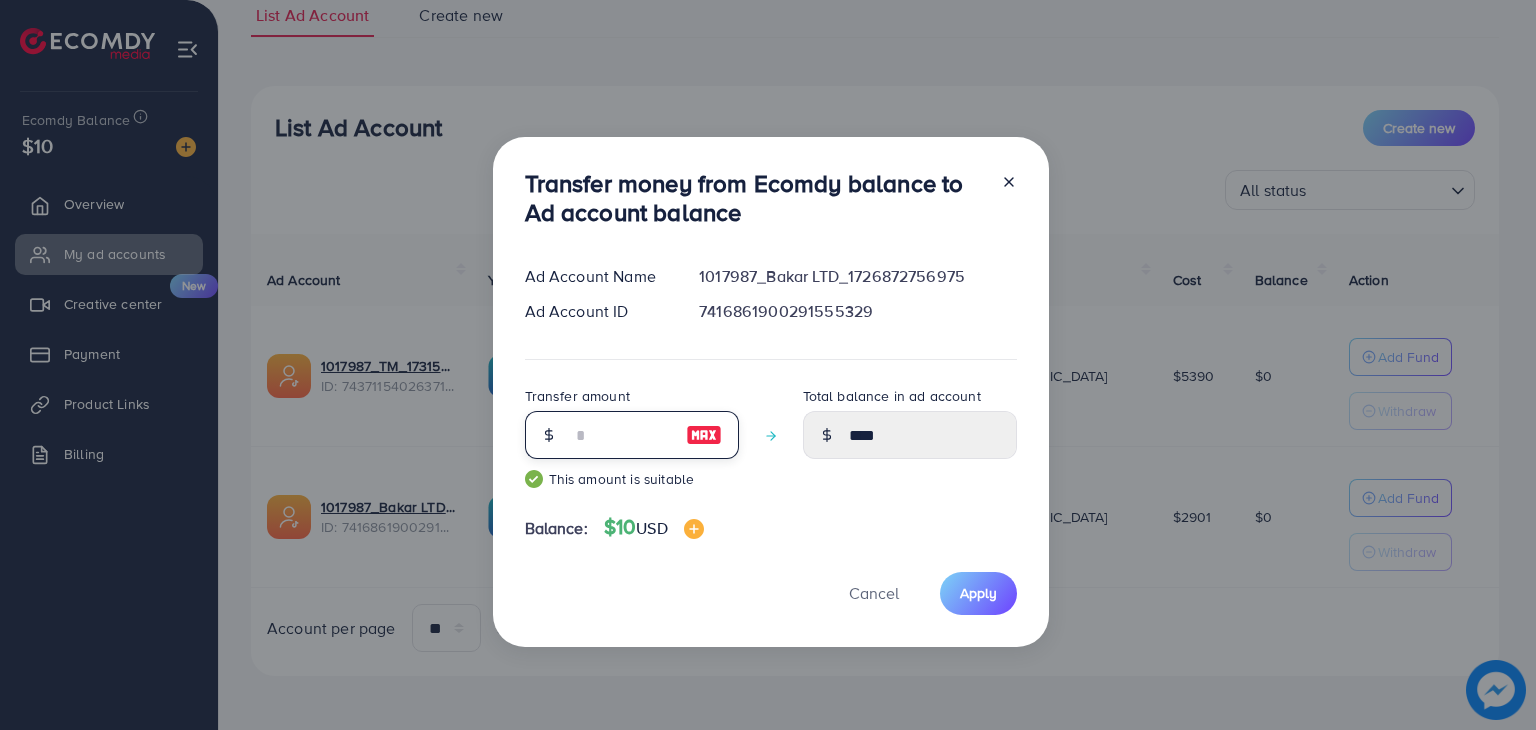 type on "*****" 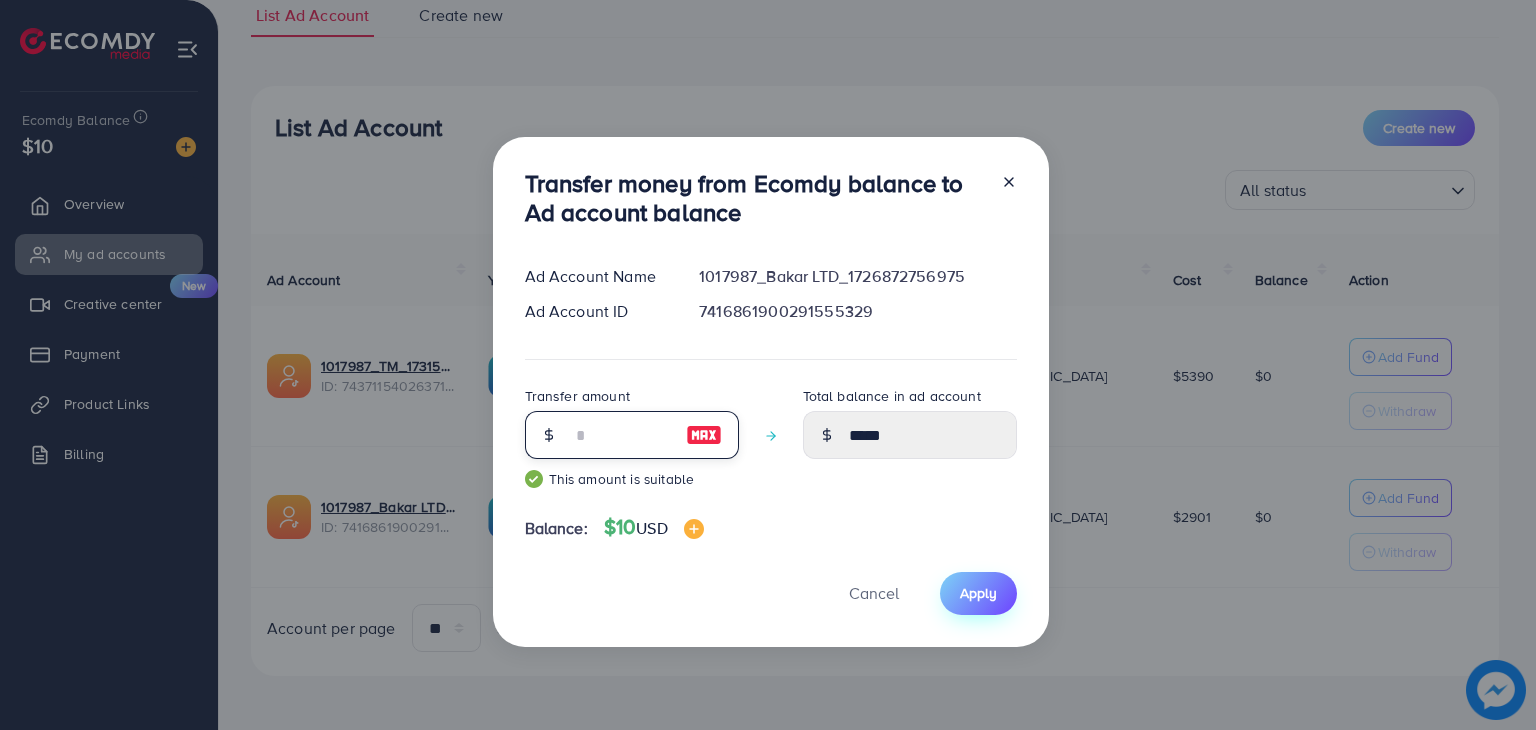 type on "**" 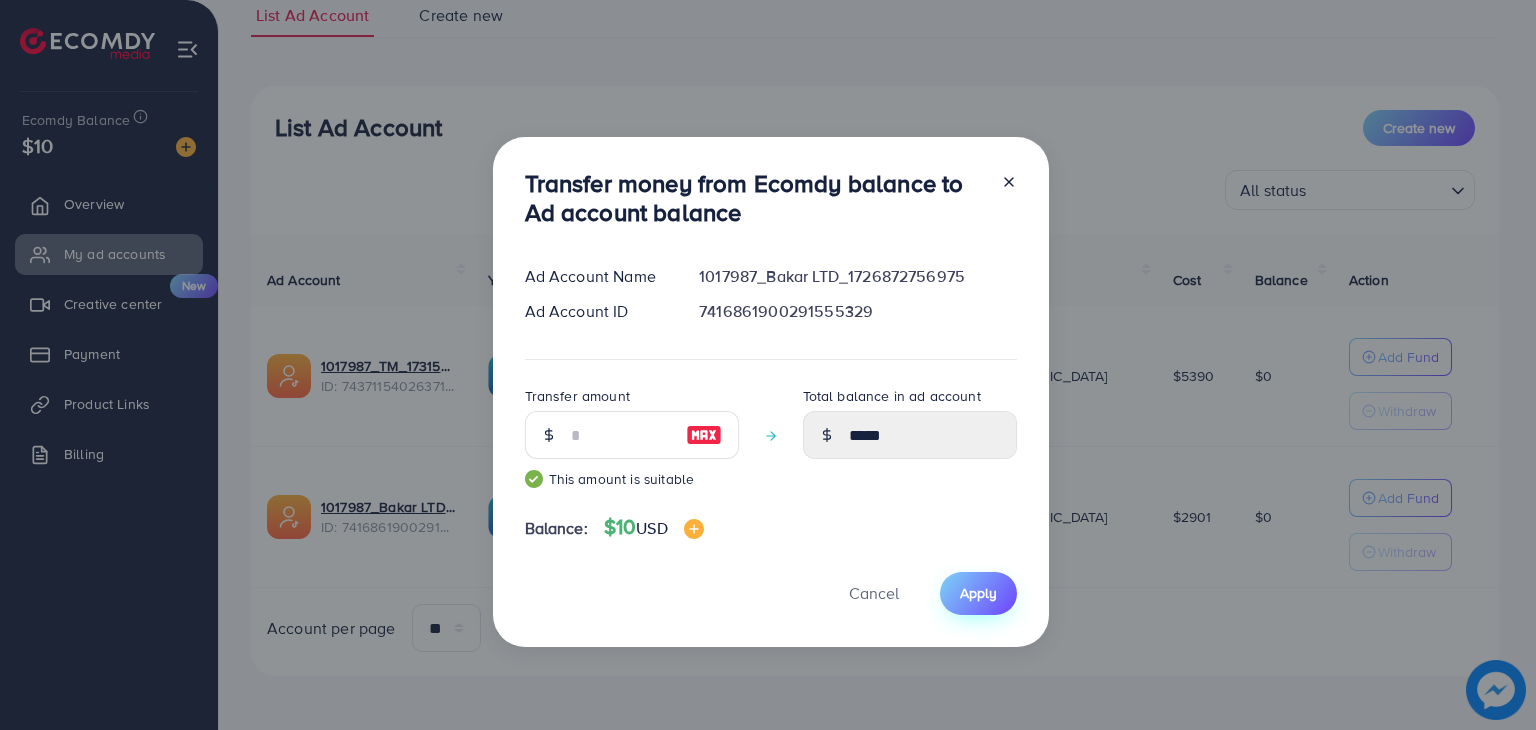 click on "Apply" at bounding box center (978, 593) 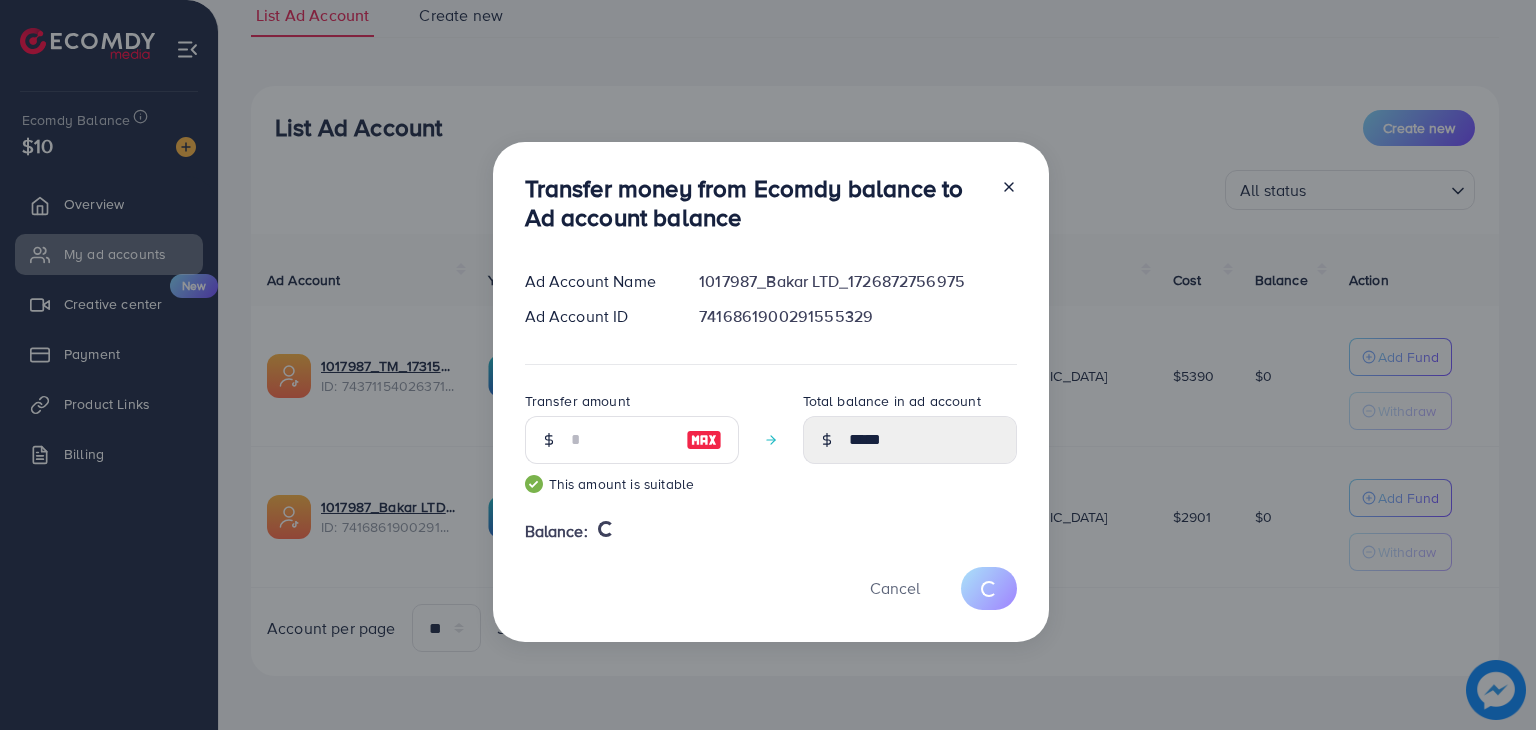 type 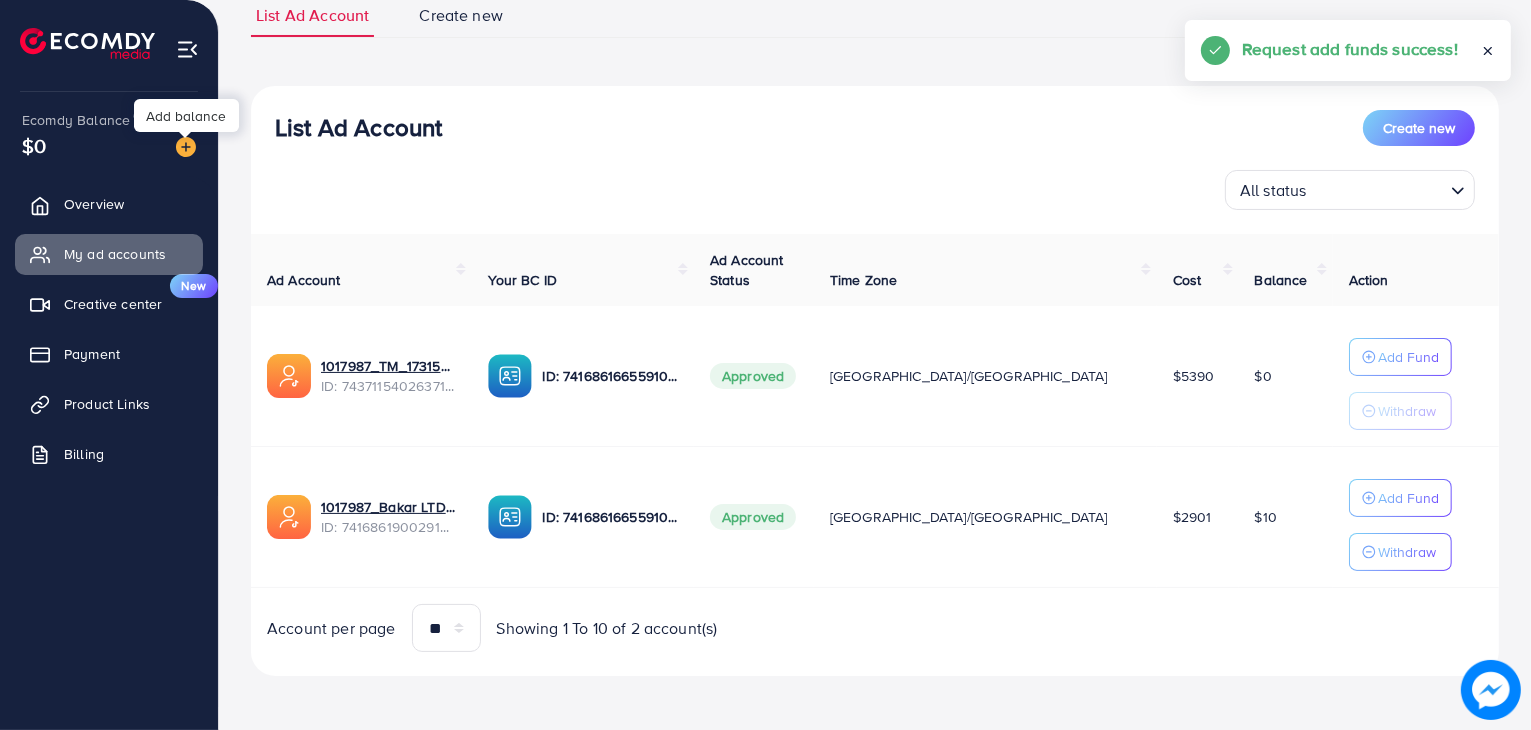 click at bounding box center [186, 147] 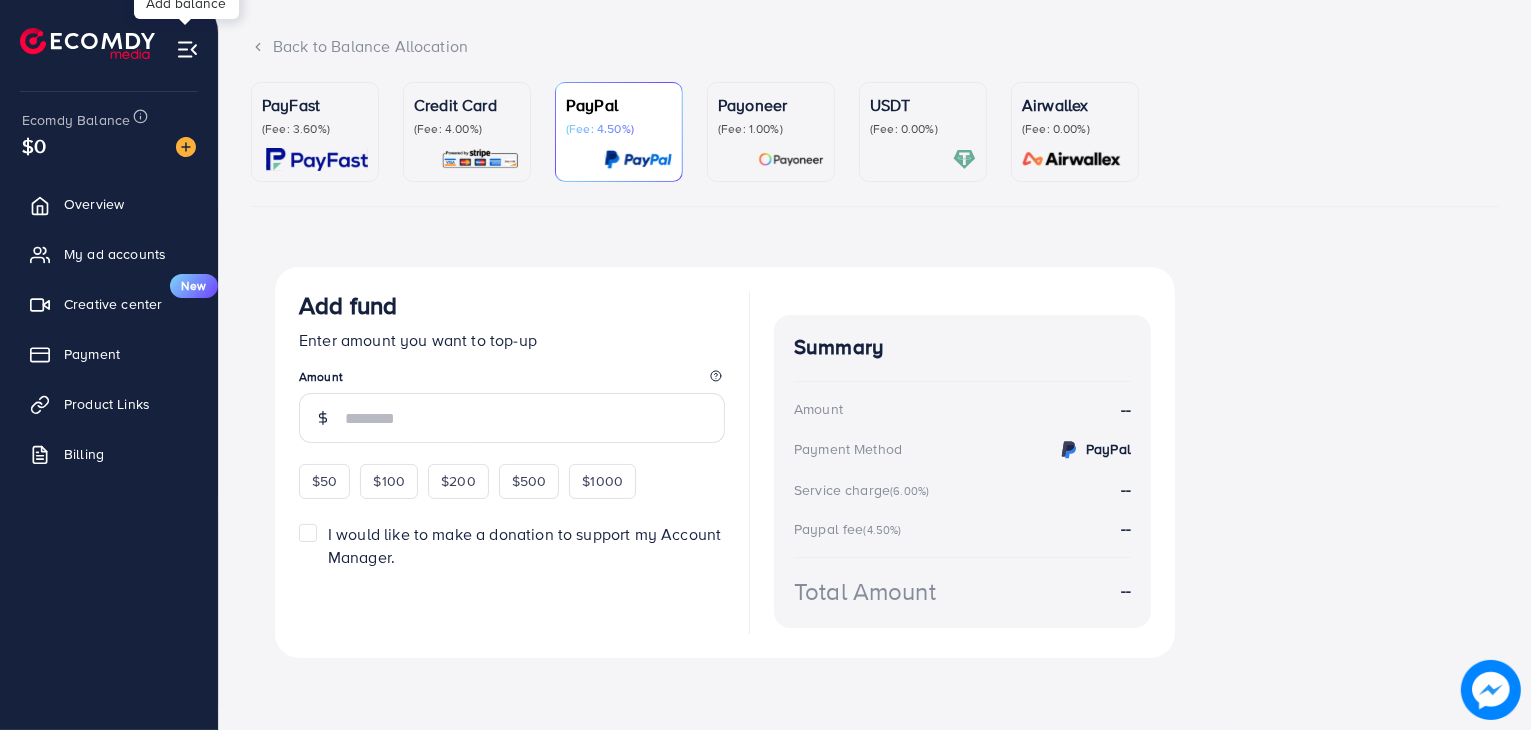 scroll, scrollTop: 0, scrollLeft: 0, axis: both 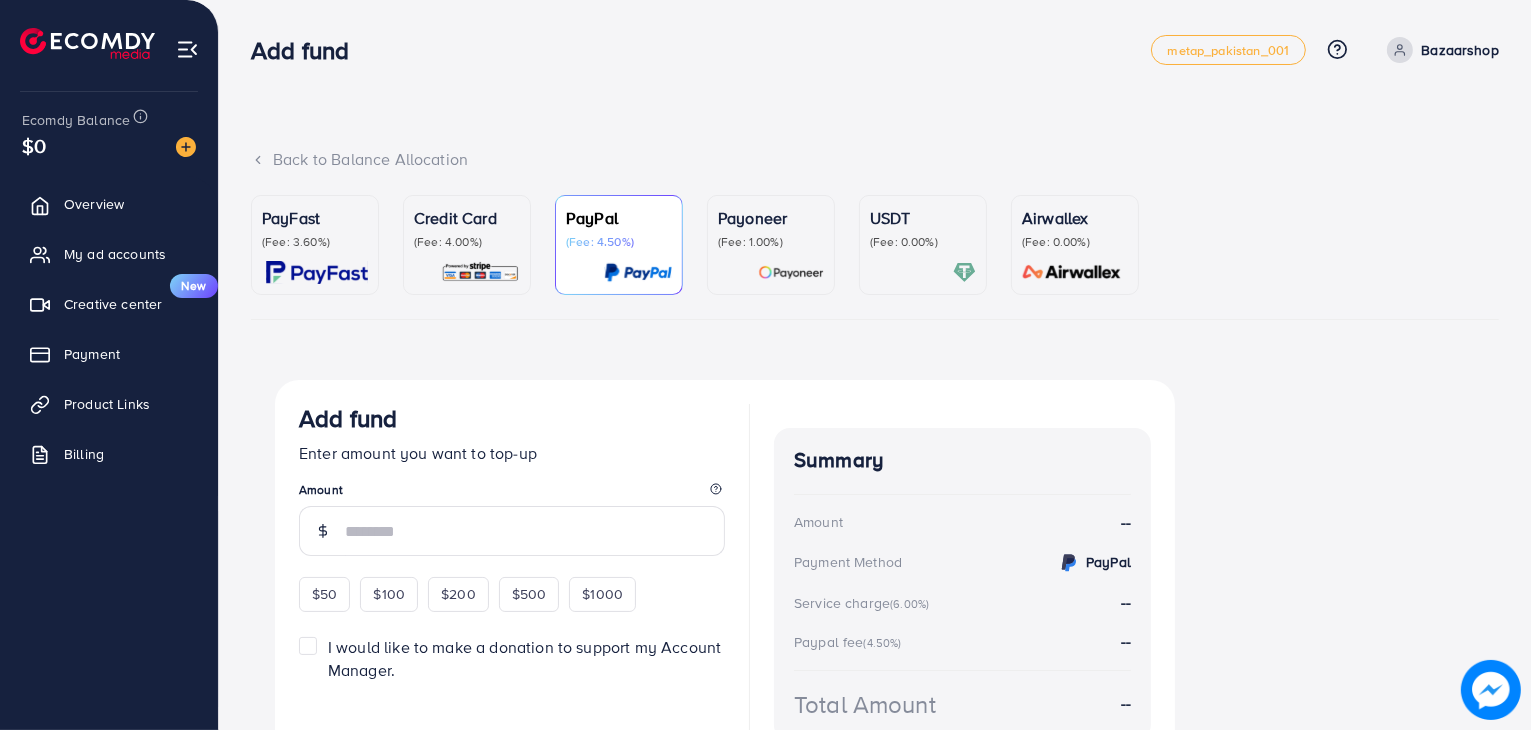 click on "(Fee: 3.60%)" at bounding box center (315, 242) 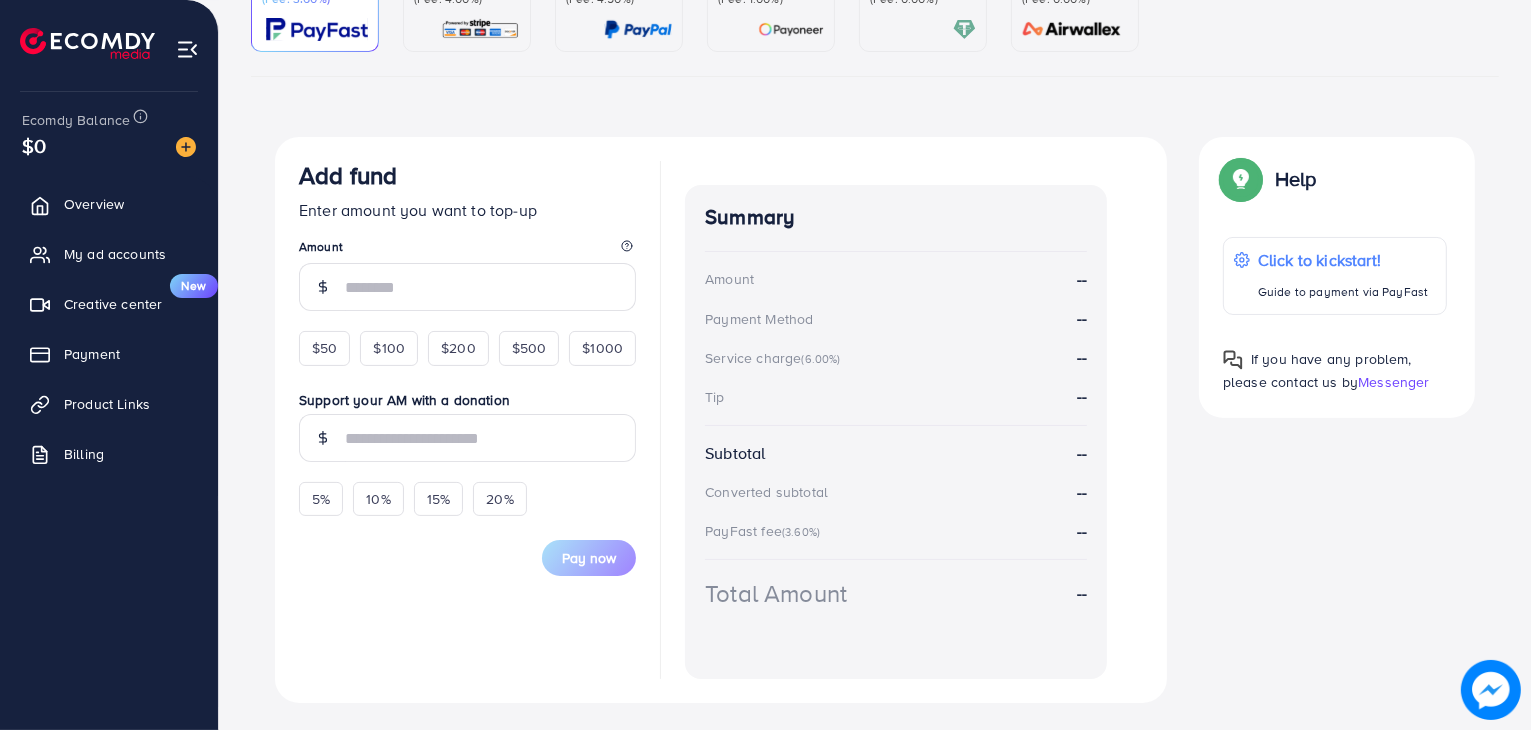 scroll, scrollTop: 244, scrollLeft: 0, axis: vertical 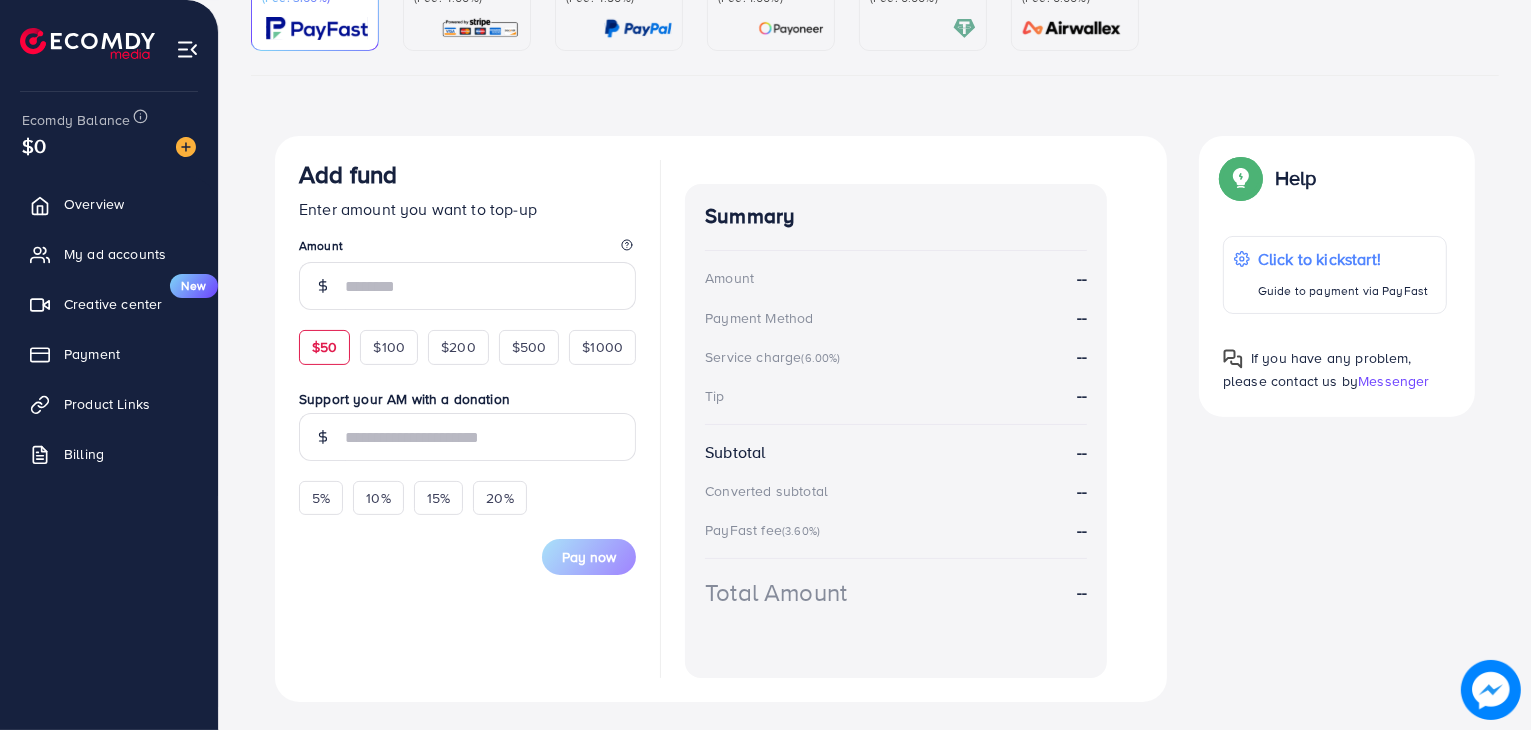 click on "$50" at bounding box center [324, 347] 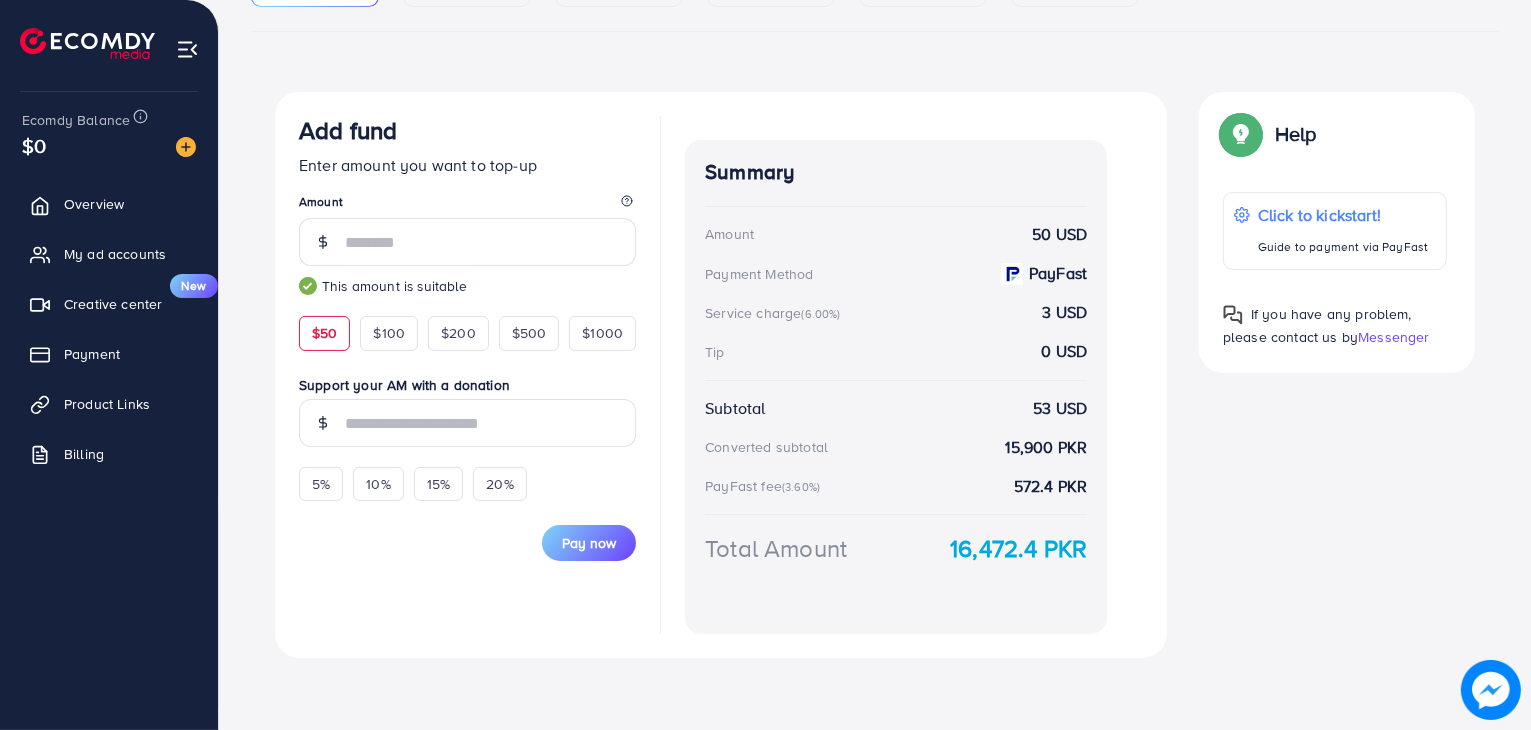 scroll, scrollTop: 287, scrollLeft: 0, axis: vertical 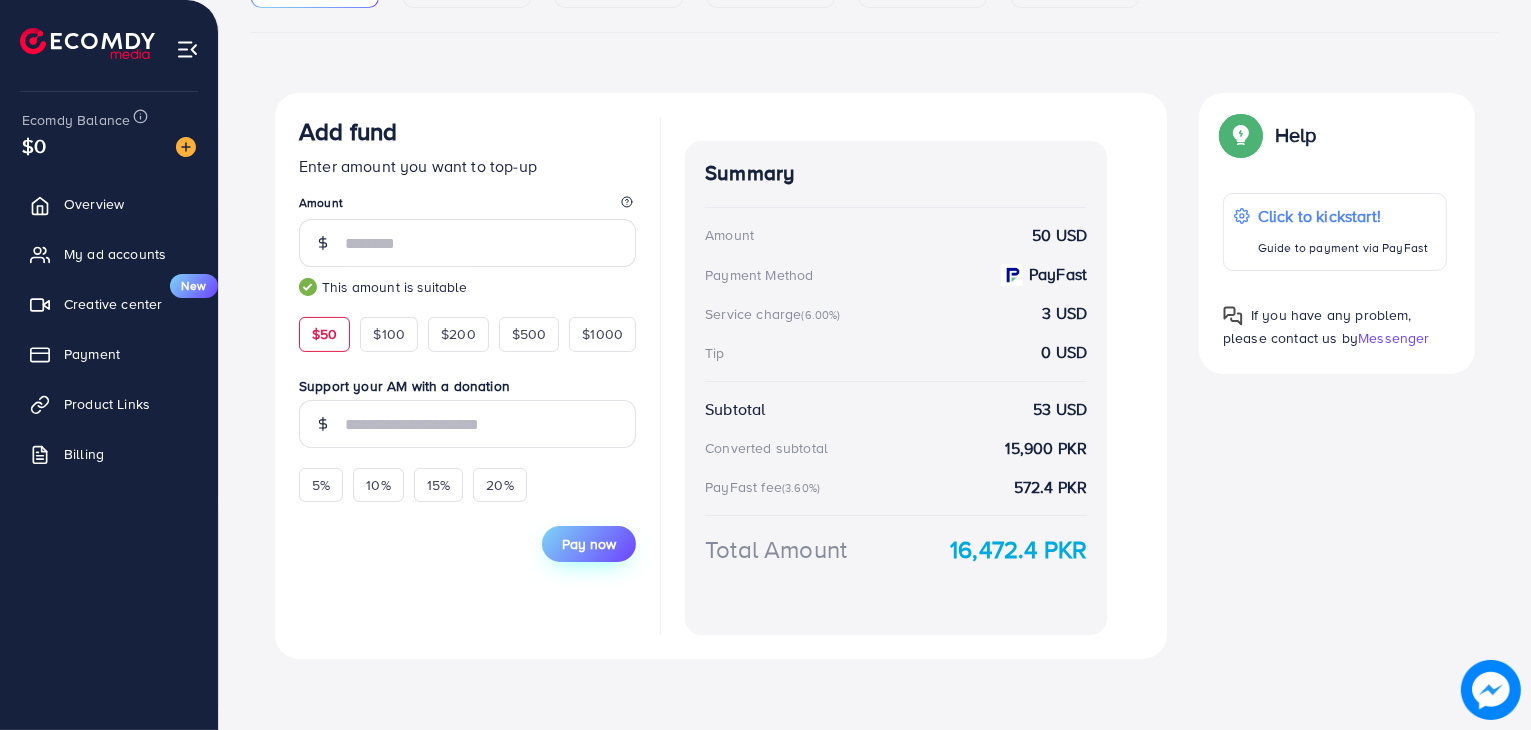 click on "Pay now" at bounding box center (589, 544) 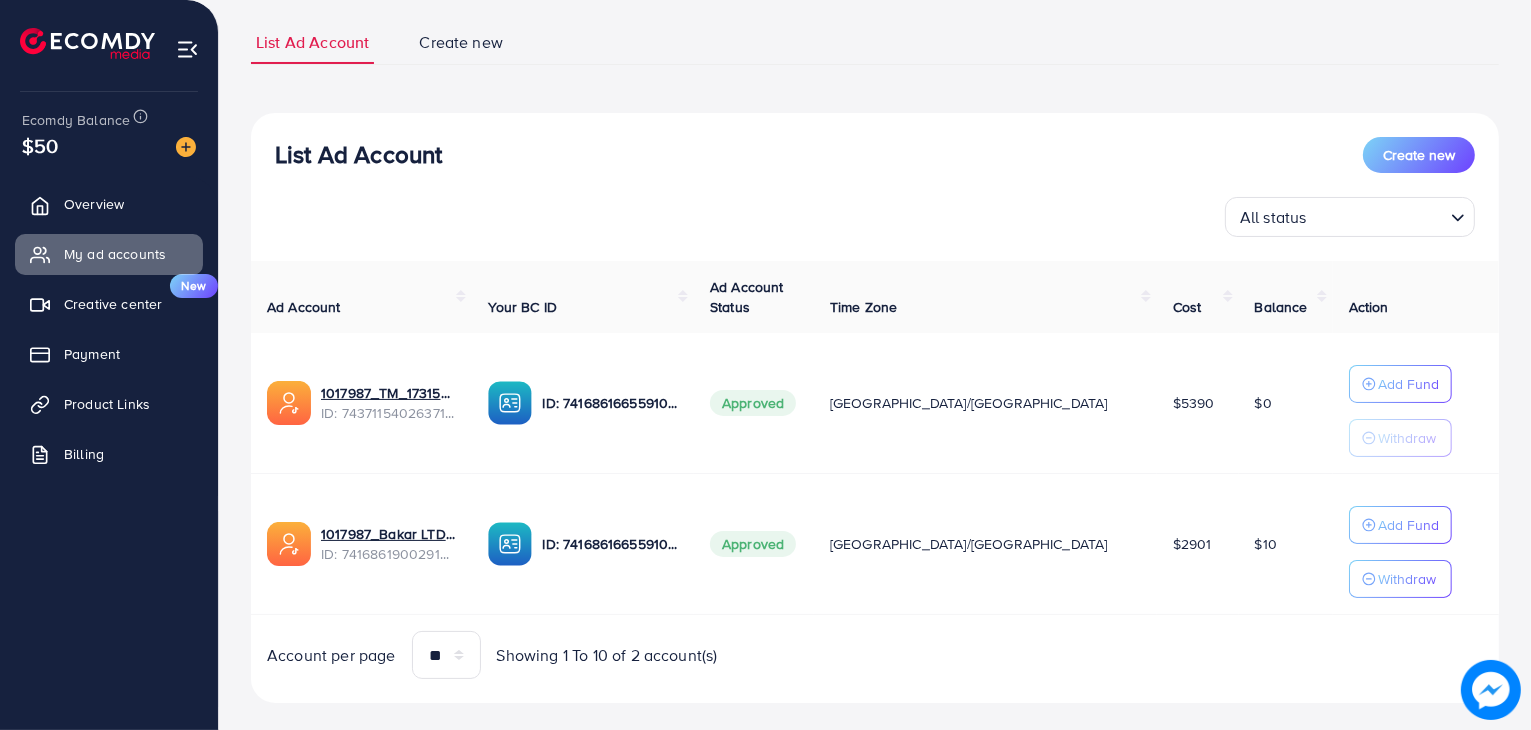 scroll, scrollTop: 154, scrollLeft: 0, axis: vertical 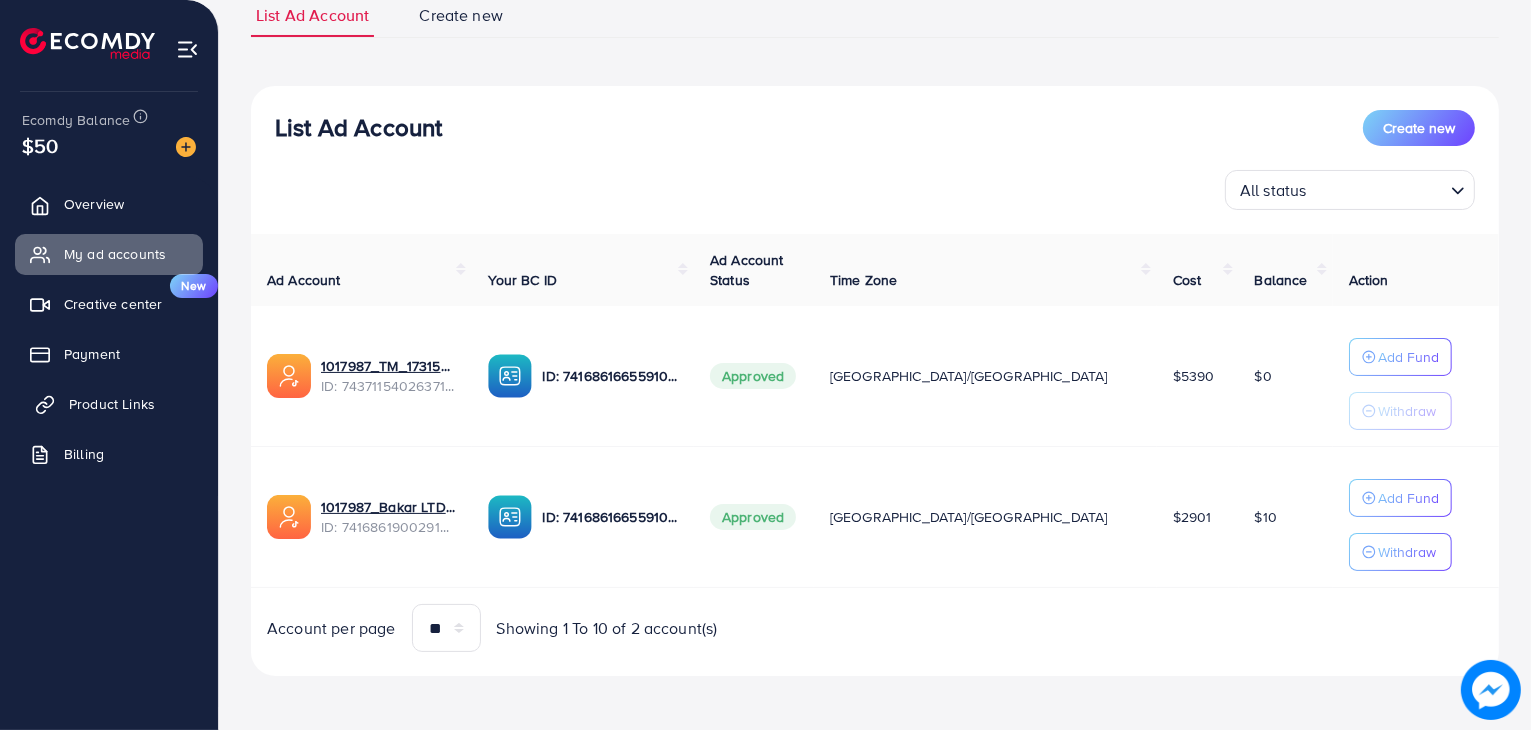 click on "Product Links" at bounding box center (109, 404) 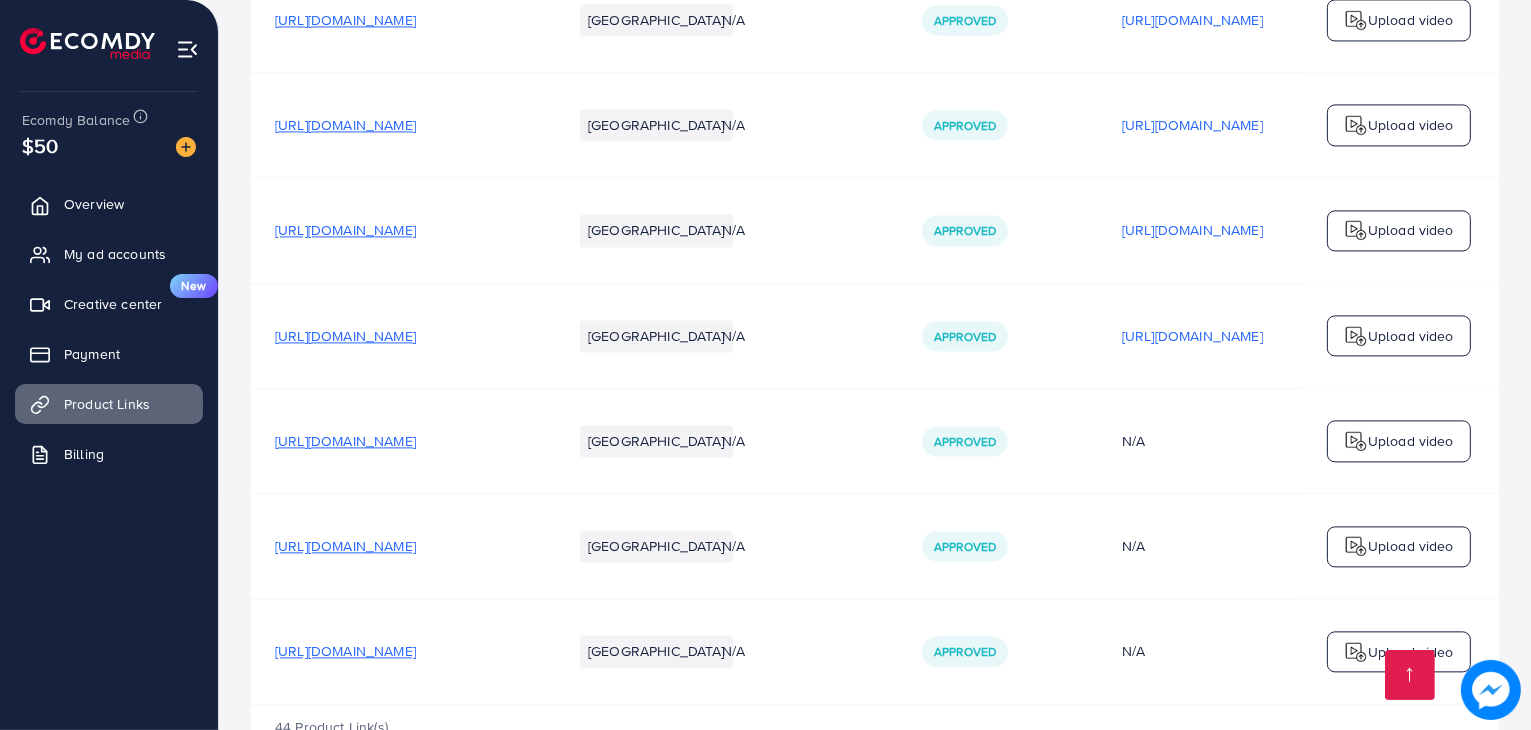 scroll, scrollTop: 4524, scrollLeft: 0, axis: vertical 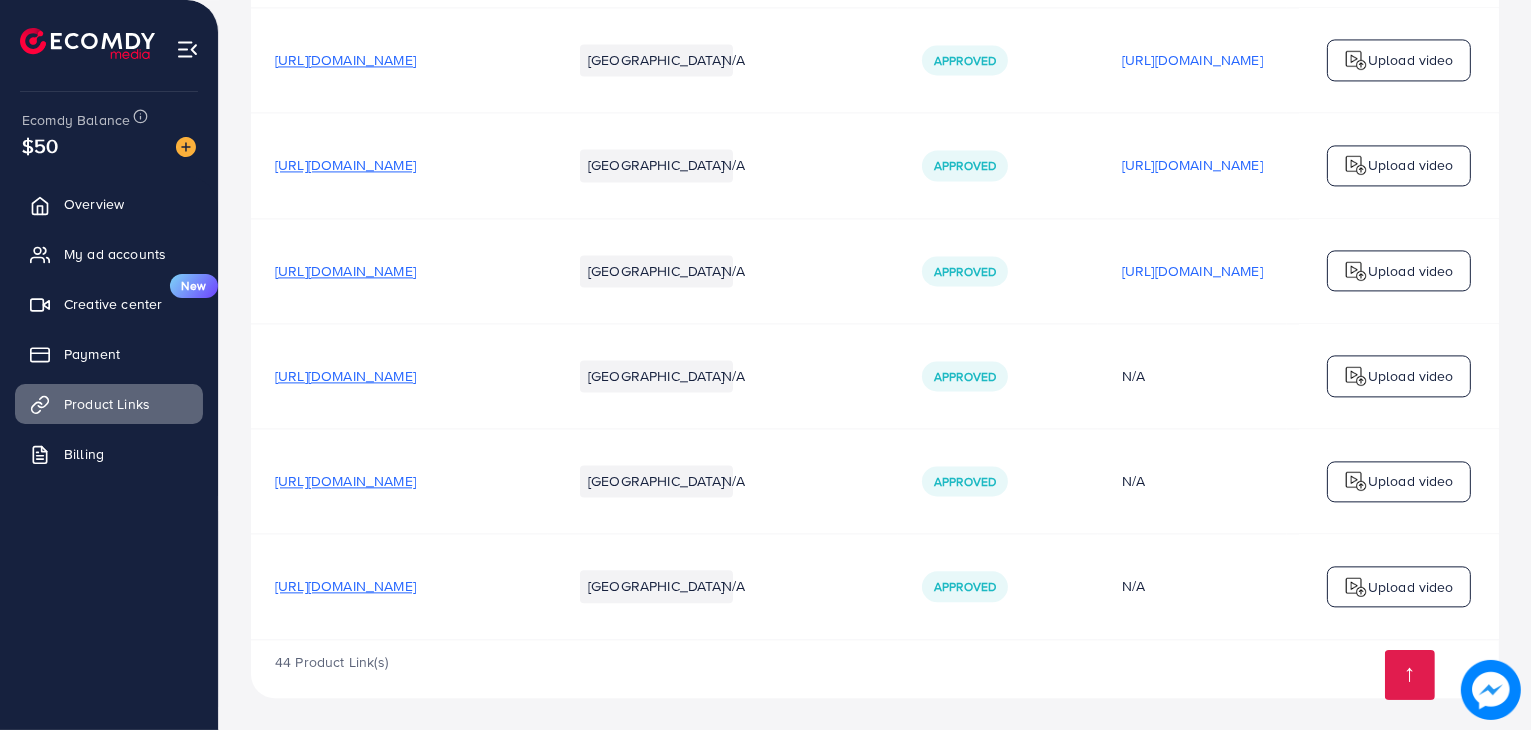 click on "https://shoedoctor.pk/collections/super-comfort?utm_source=tiktok&utm_medium=paid&utm_id=__CAMPAIGN_ID__&utm_campaign=__CAMPAIGN_NAME__" at bounding box center [345, 586] 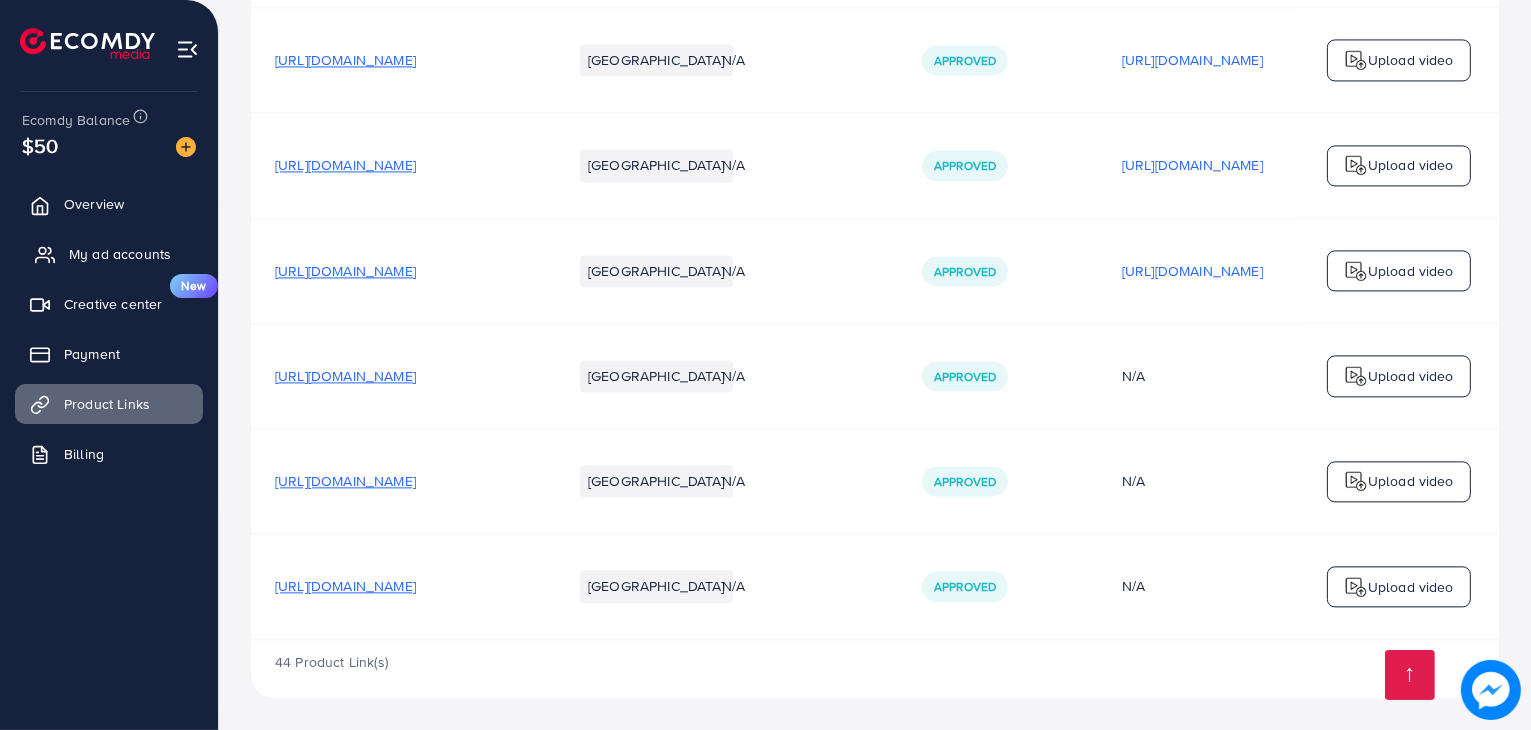click on "My ad accounts" at bounding box center (120, 254) 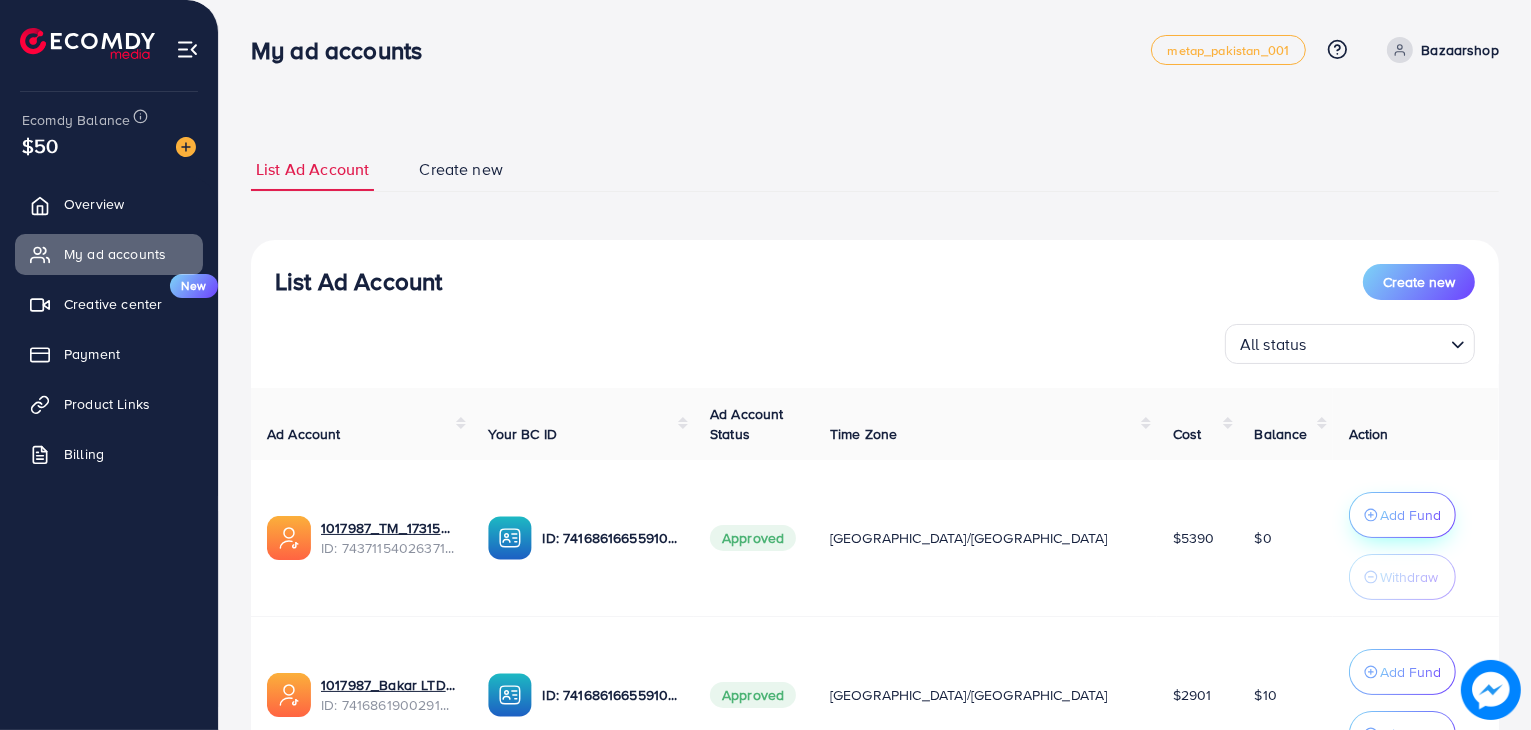 scroll, scrollTop: 76, scrollLeft: 0, axis: vertical 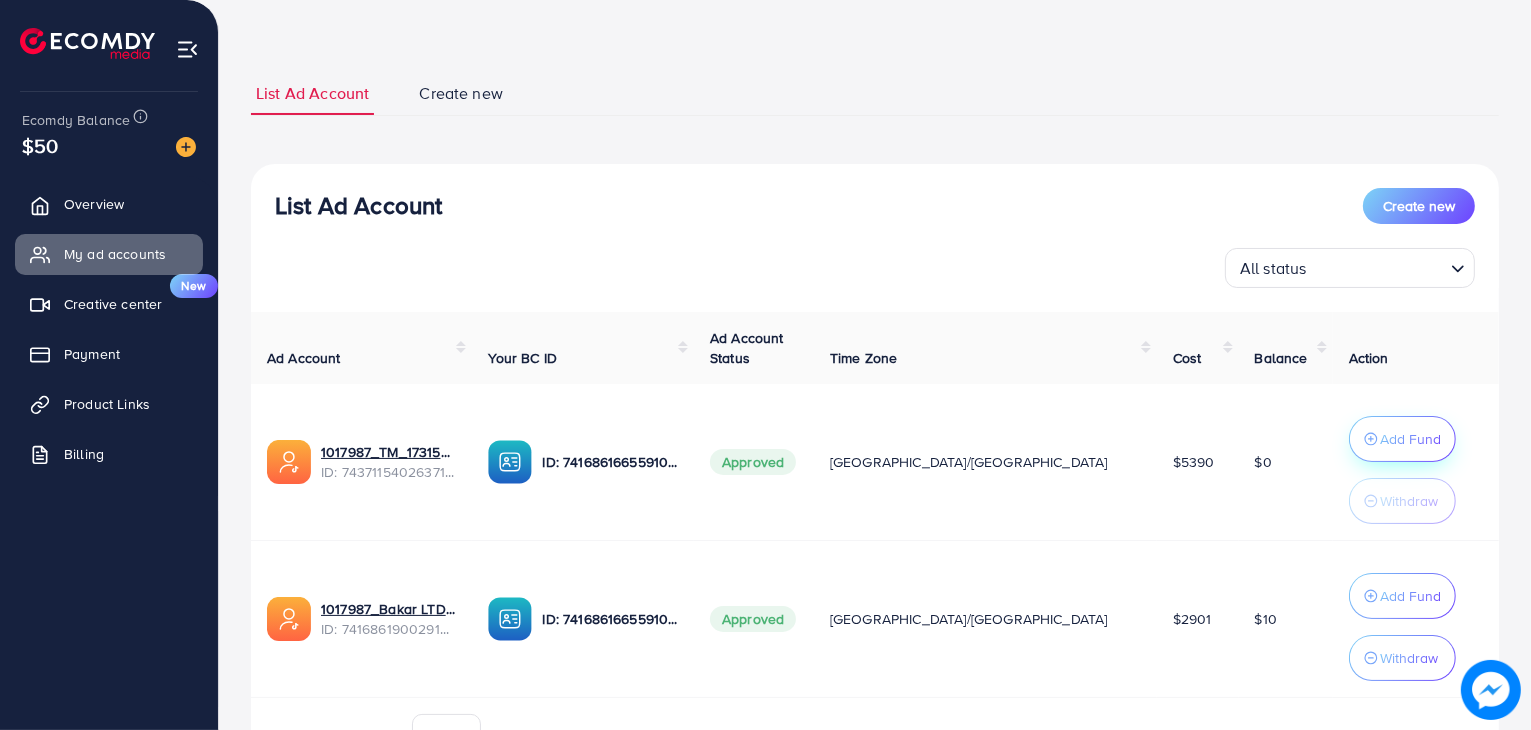 click on "Ad Account Your BC ID Ad Account Status Time Zone Cost Balance Action            1017987_TM_1731588383361  ID: 7437115402637180945 ID: 7416861665591017473  Approved   Asia/Karachi   $5390   $0   Add Fund   Withdraw       1017987_Bakar LTD_1726872756975  ID: 7416861900291555329 ID: 7416861665591017473  Approved   Asia/Karachi   $2901   $10   Add Fund   Withdraw           Account per page  ** ** ** ***  Showing 1 To 10 of 2 account(s)" at bounding box center [875, 537] 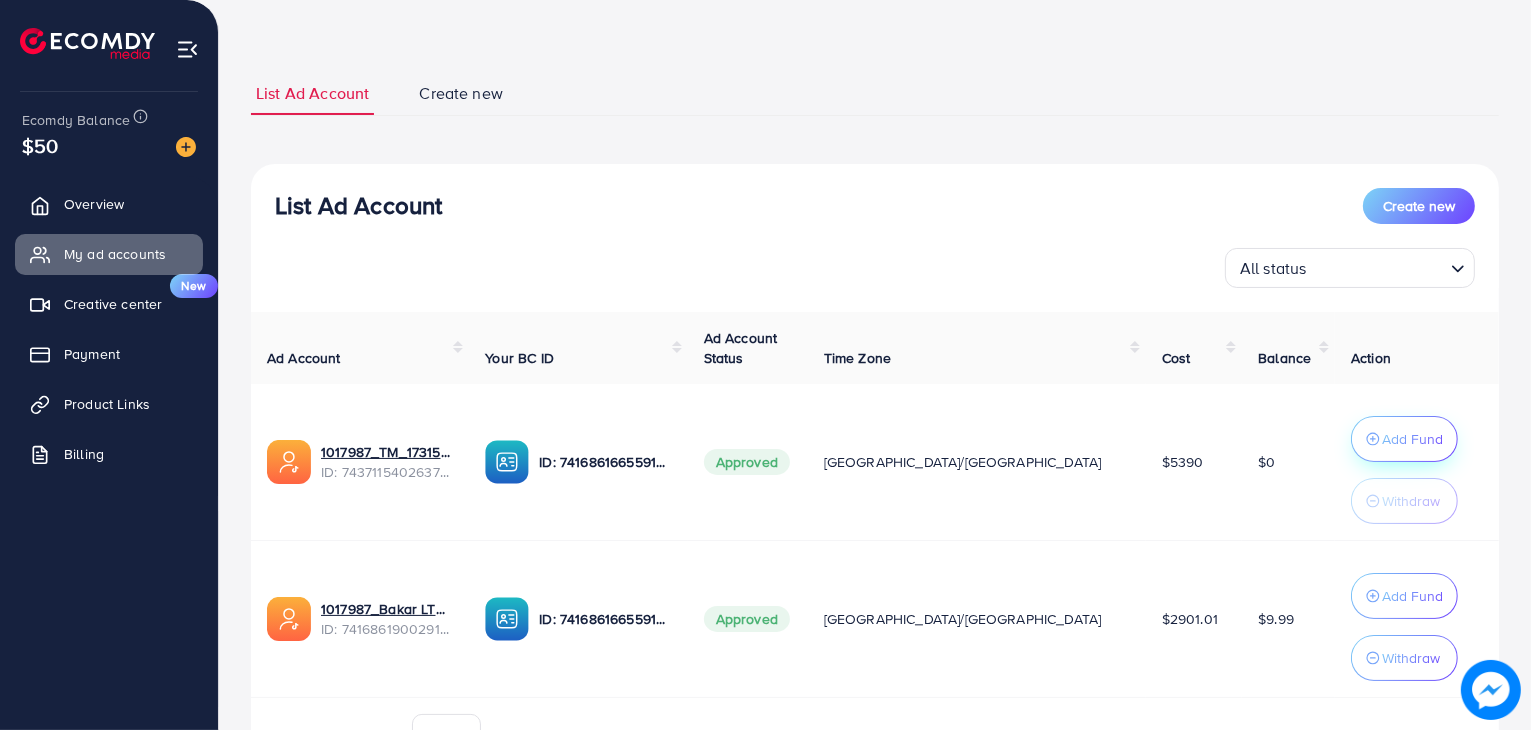 click on "Add Fund" at bounding box center (1412, 439) 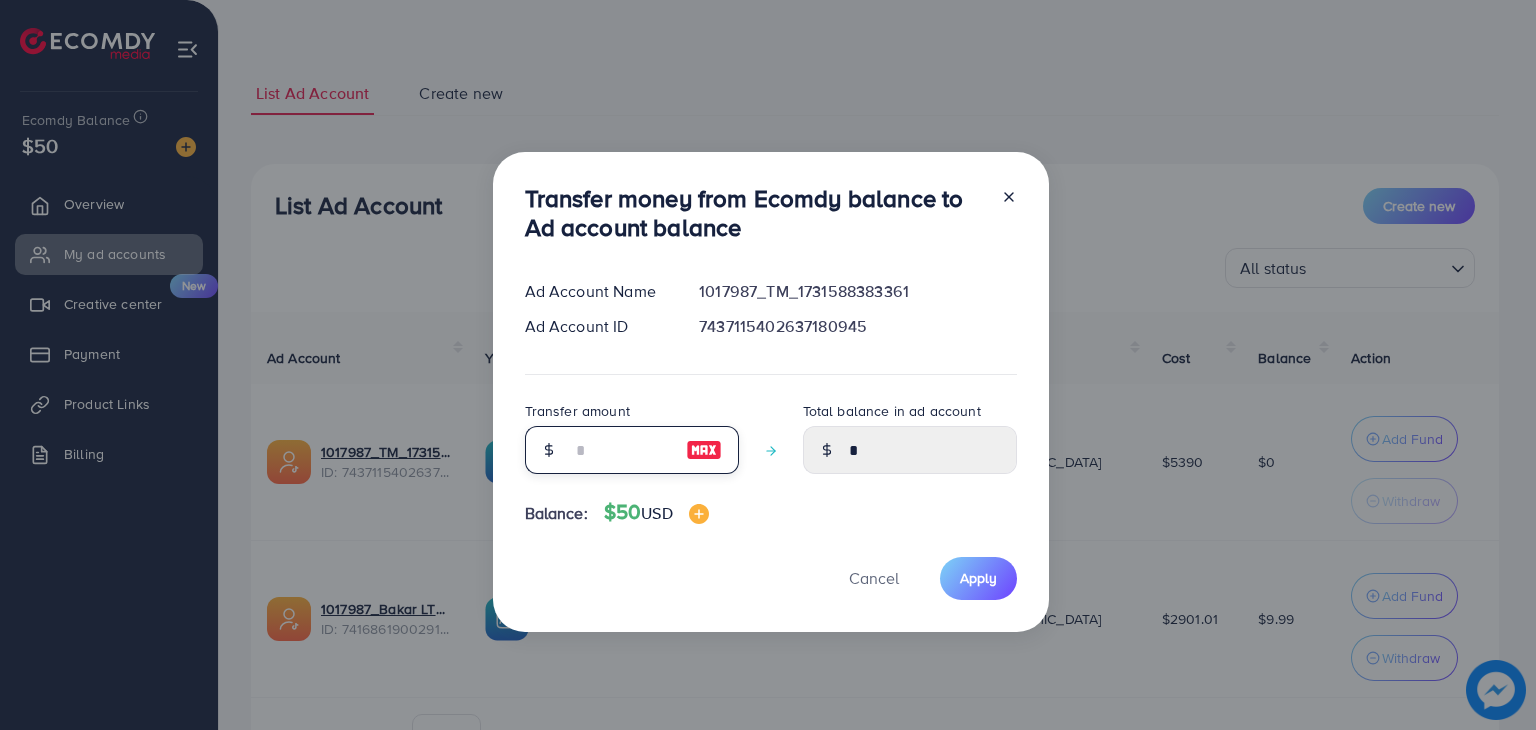 click at bounding box center (621, 450) 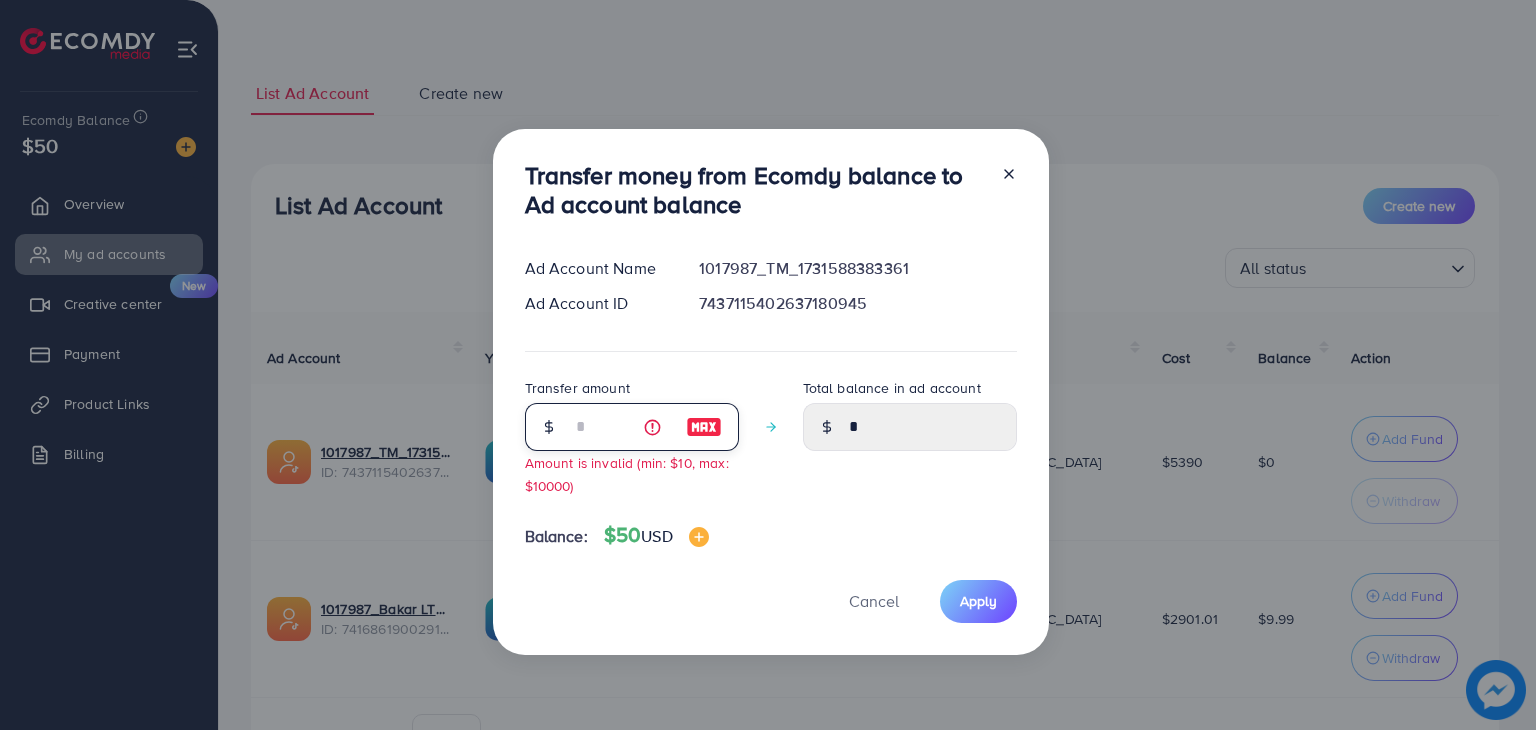 type on "**" 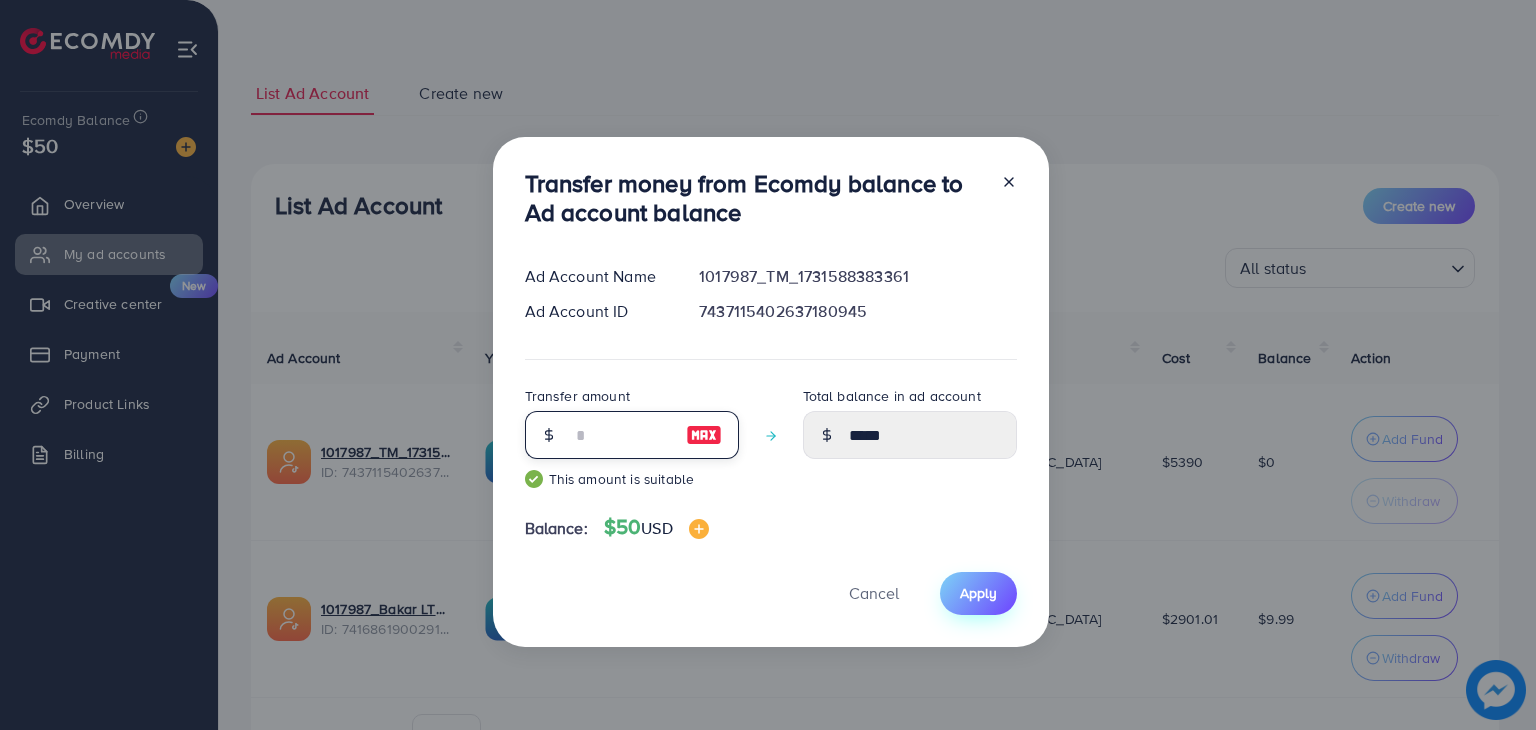 type on "**" 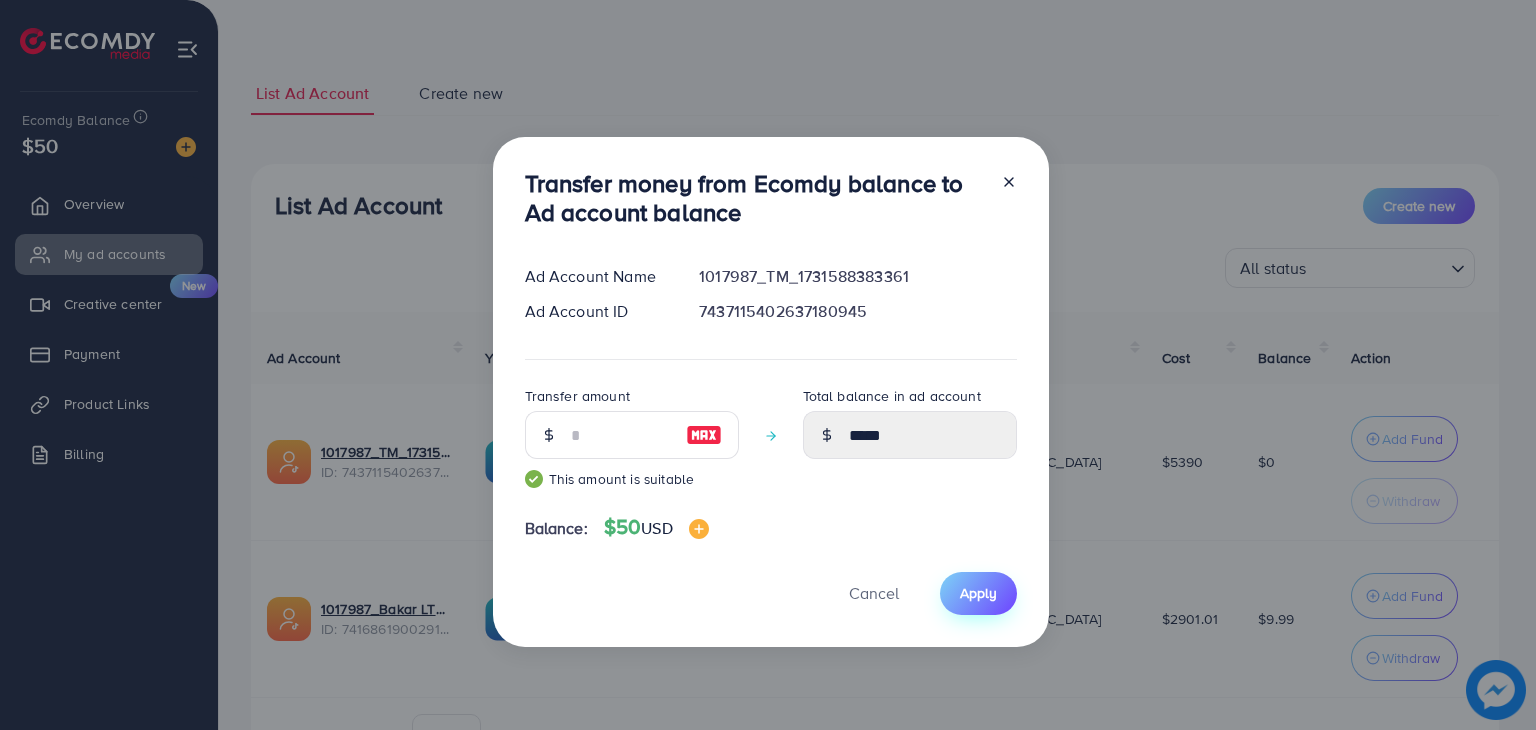 click on "Apply" at bounding box center [978, 593] 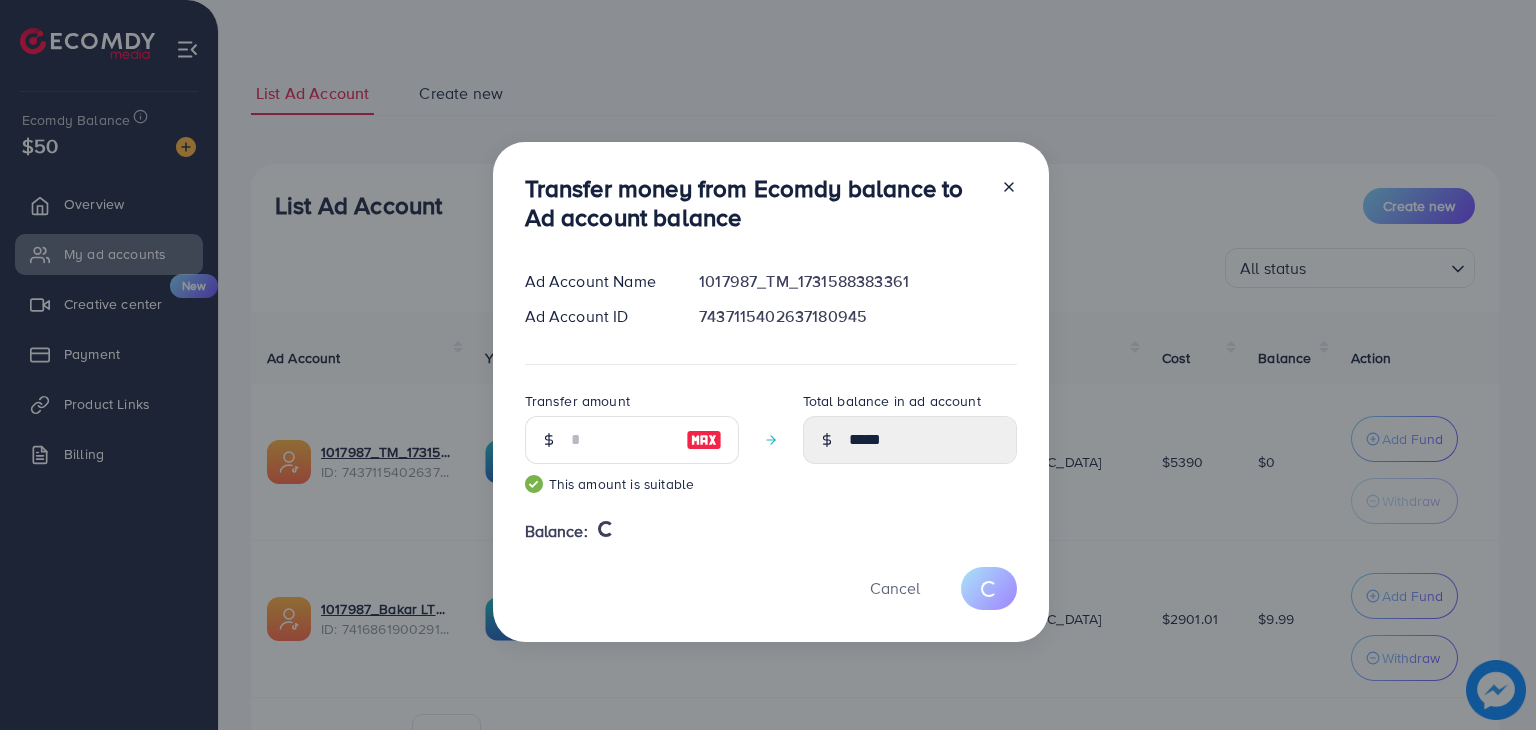 type 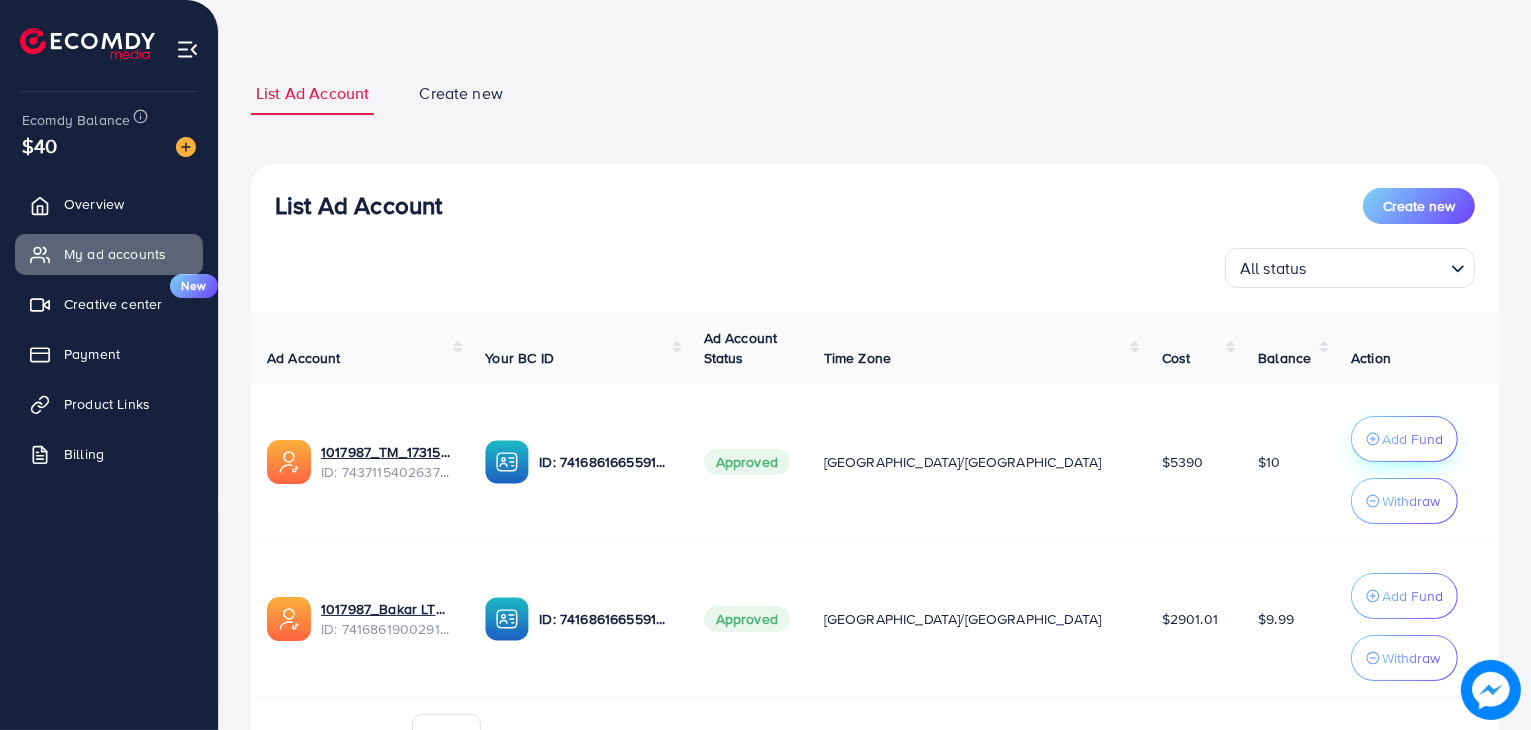 click on "Add Fund" at bounding box center [1412, 439] 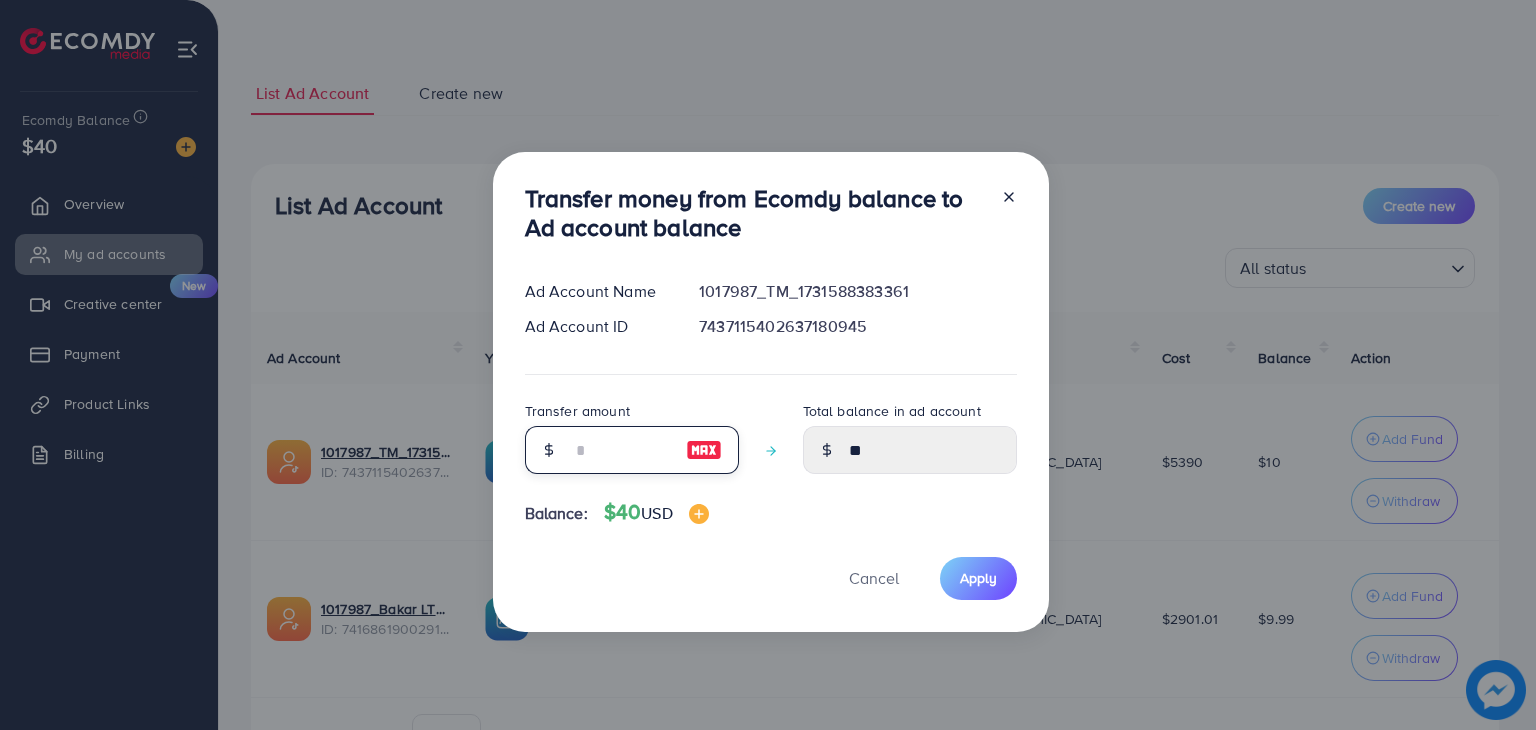 click at bounding box center (621, 450) 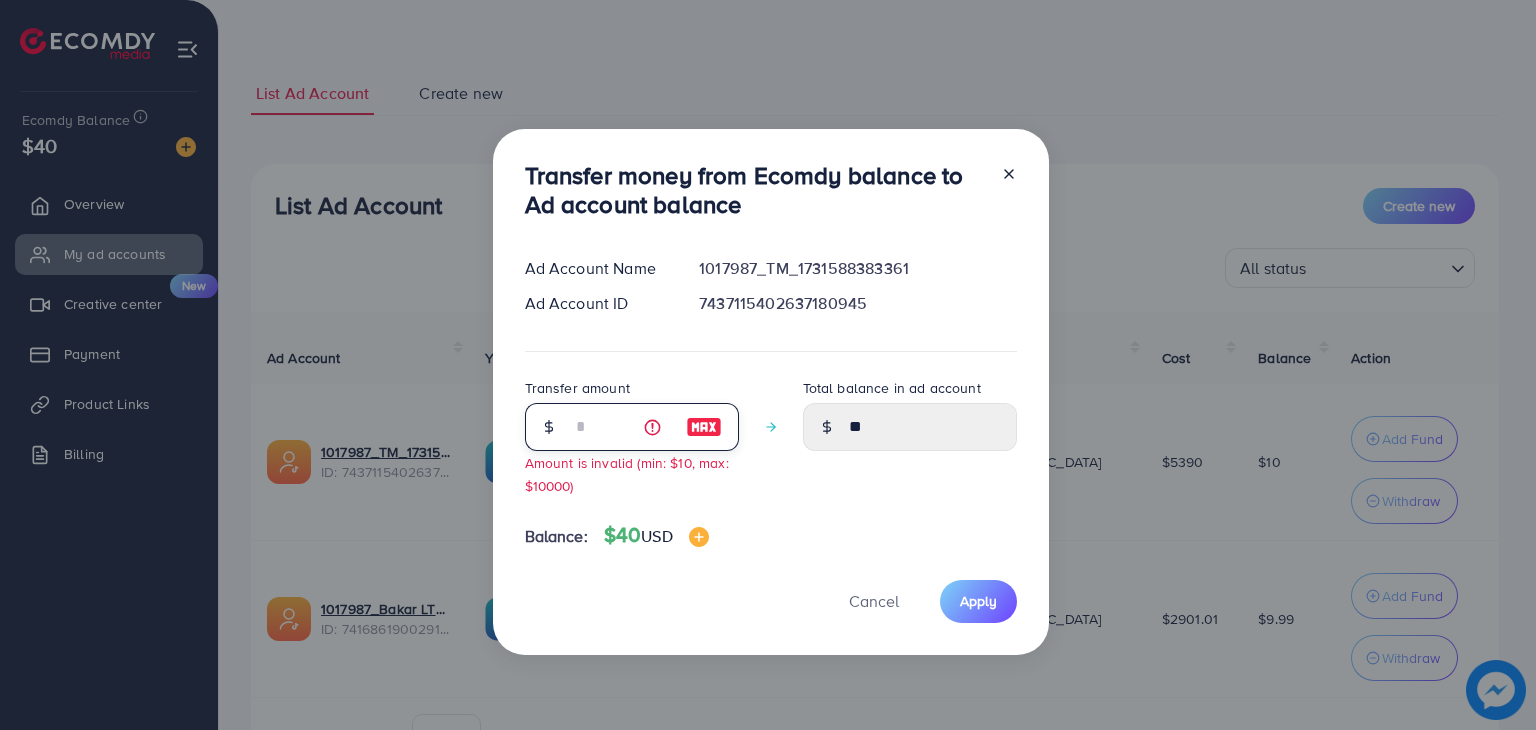 type on "*****" 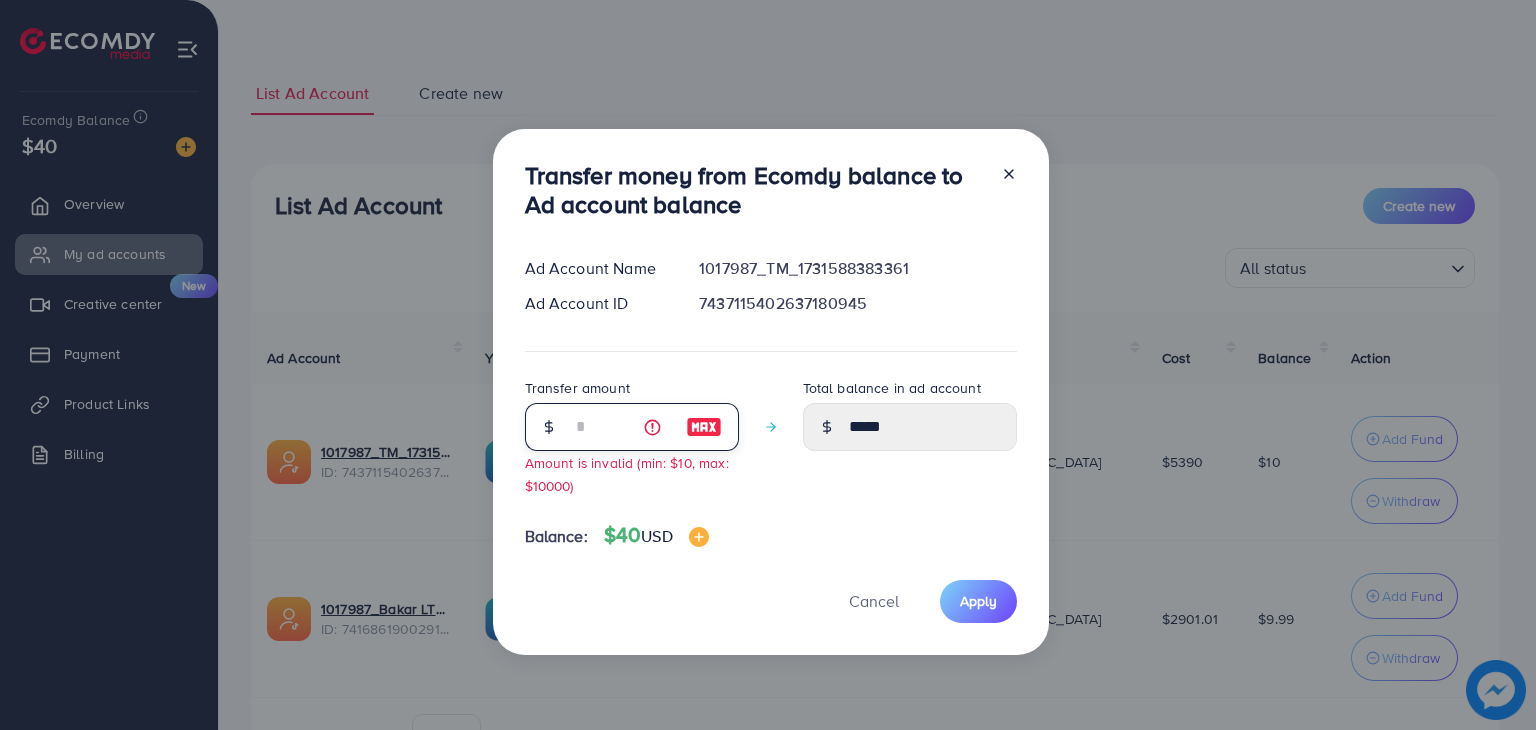 type on "**" 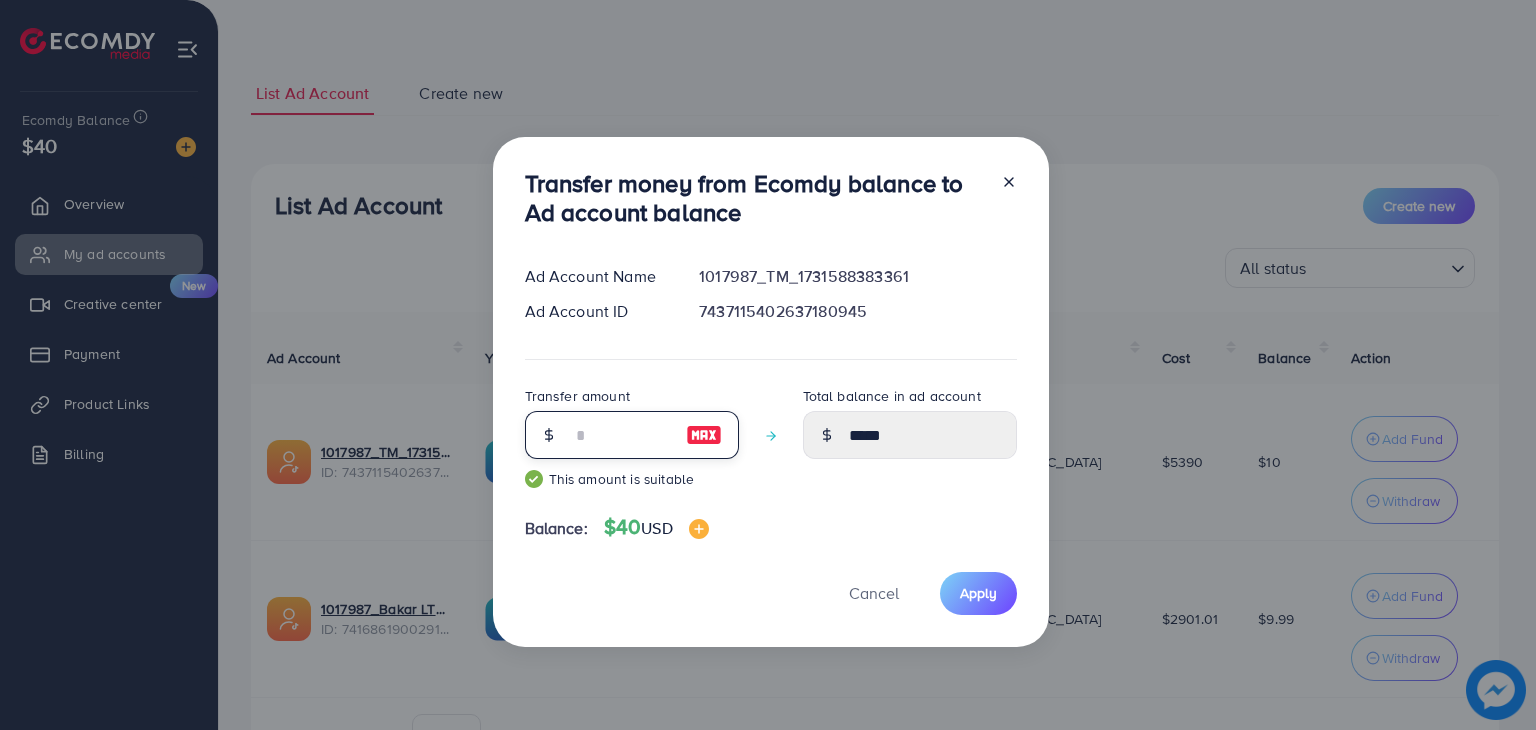 type on "*****" 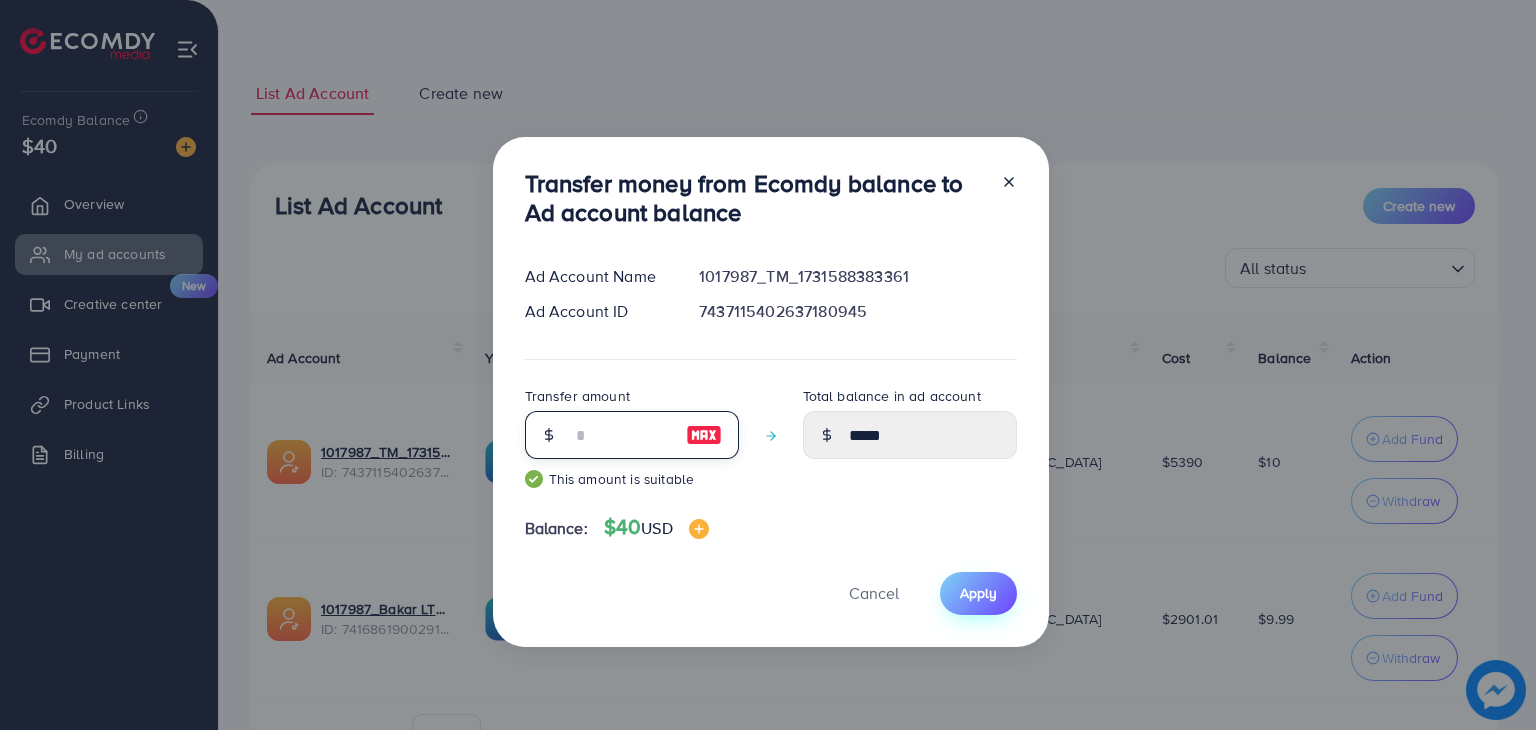 type on "**" 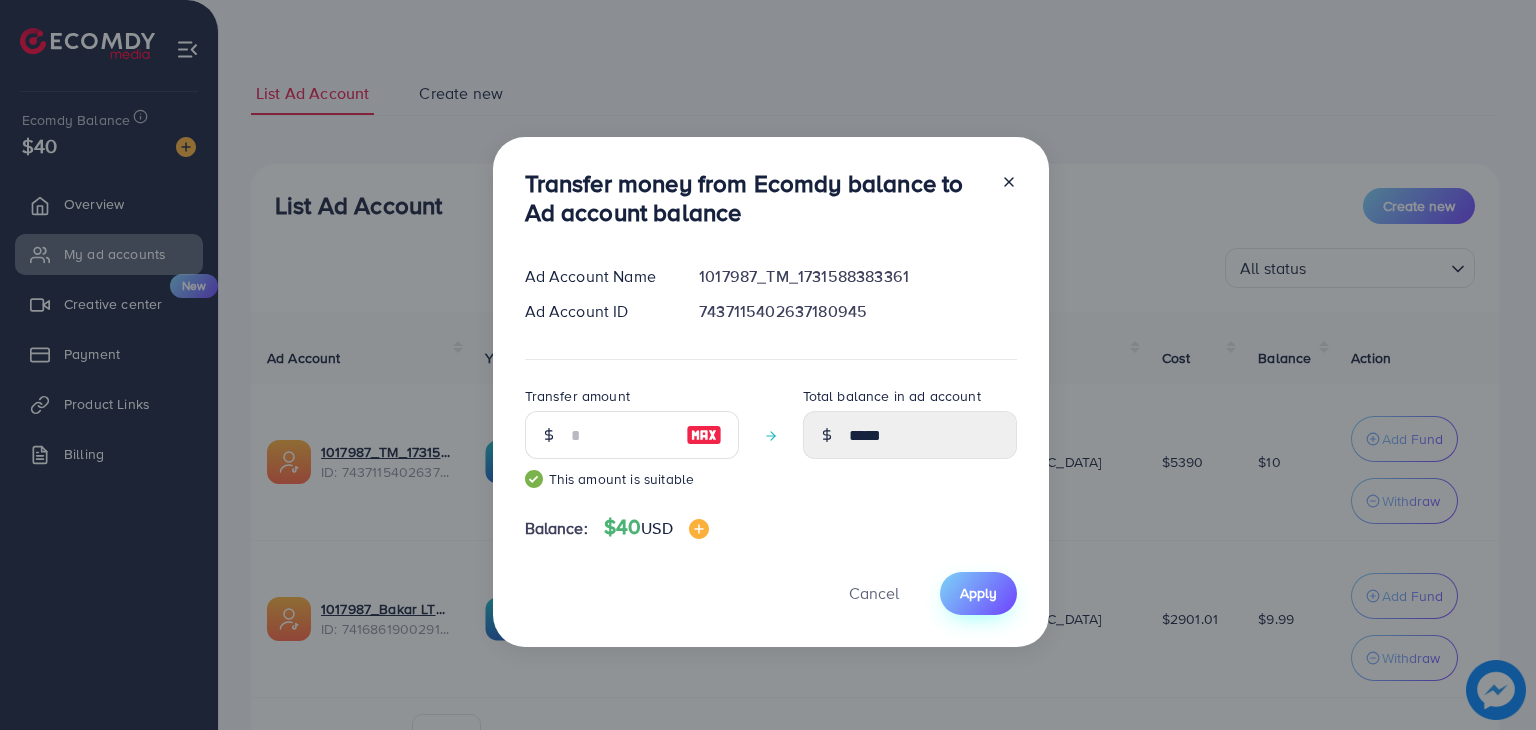 click on "Apply" at bounding box center [978, 593] 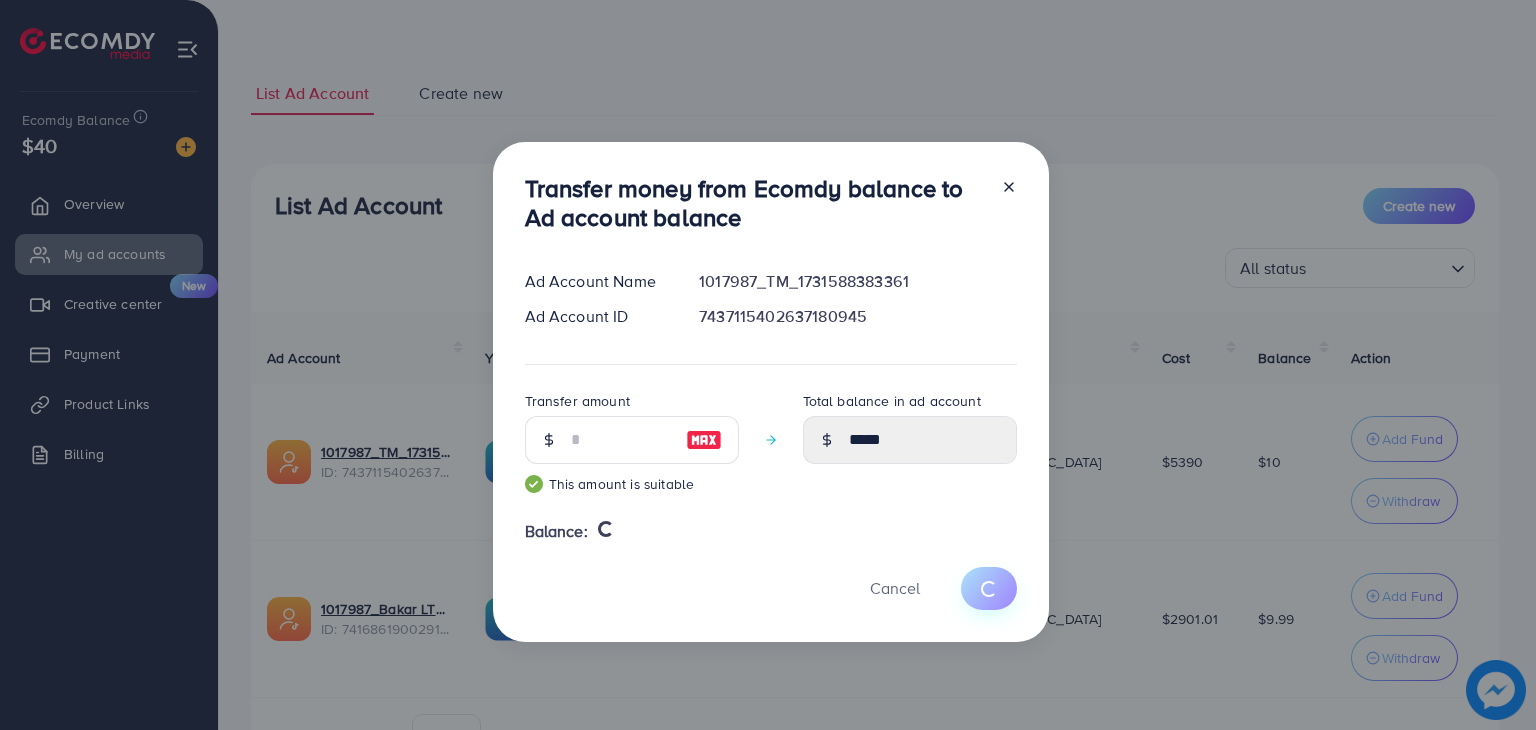type 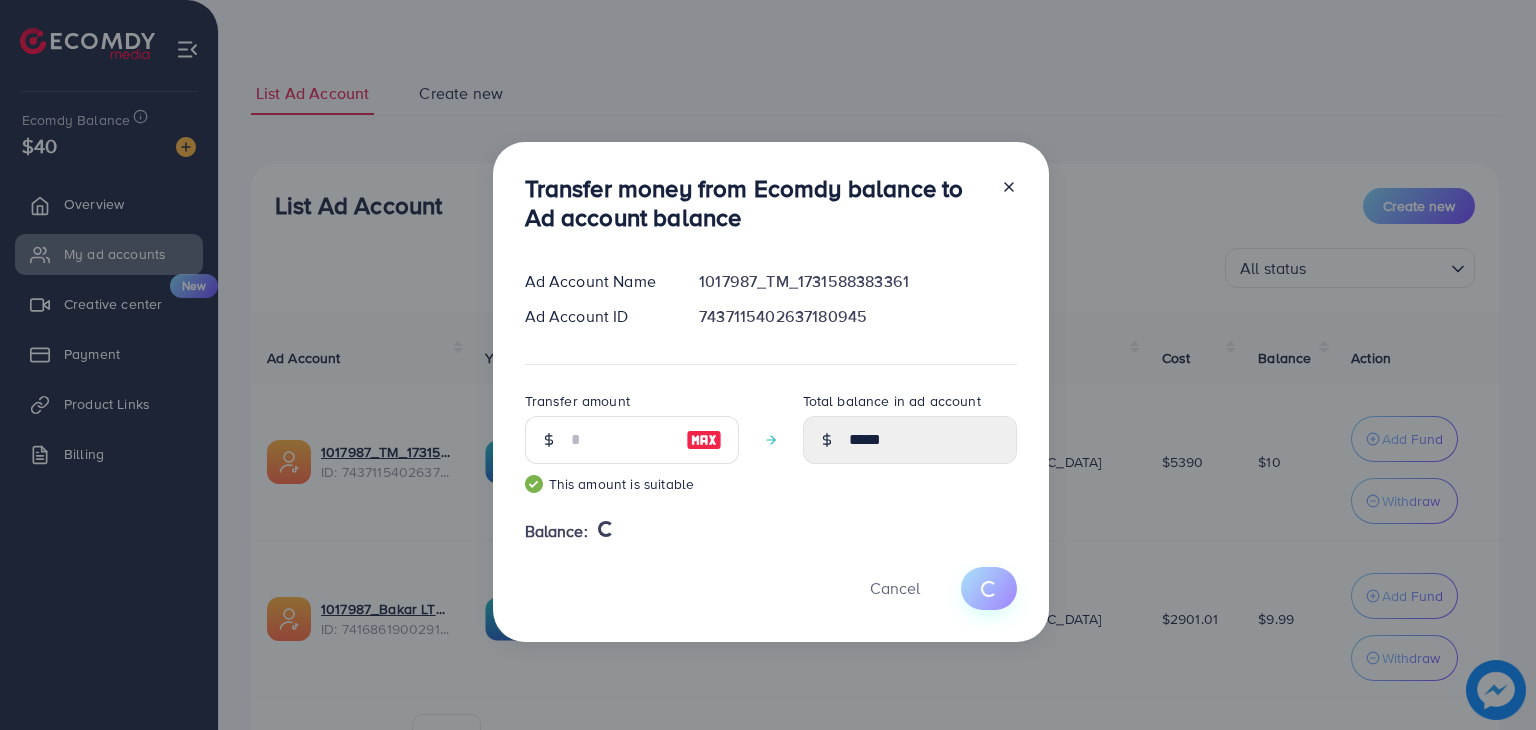 type on "**" 